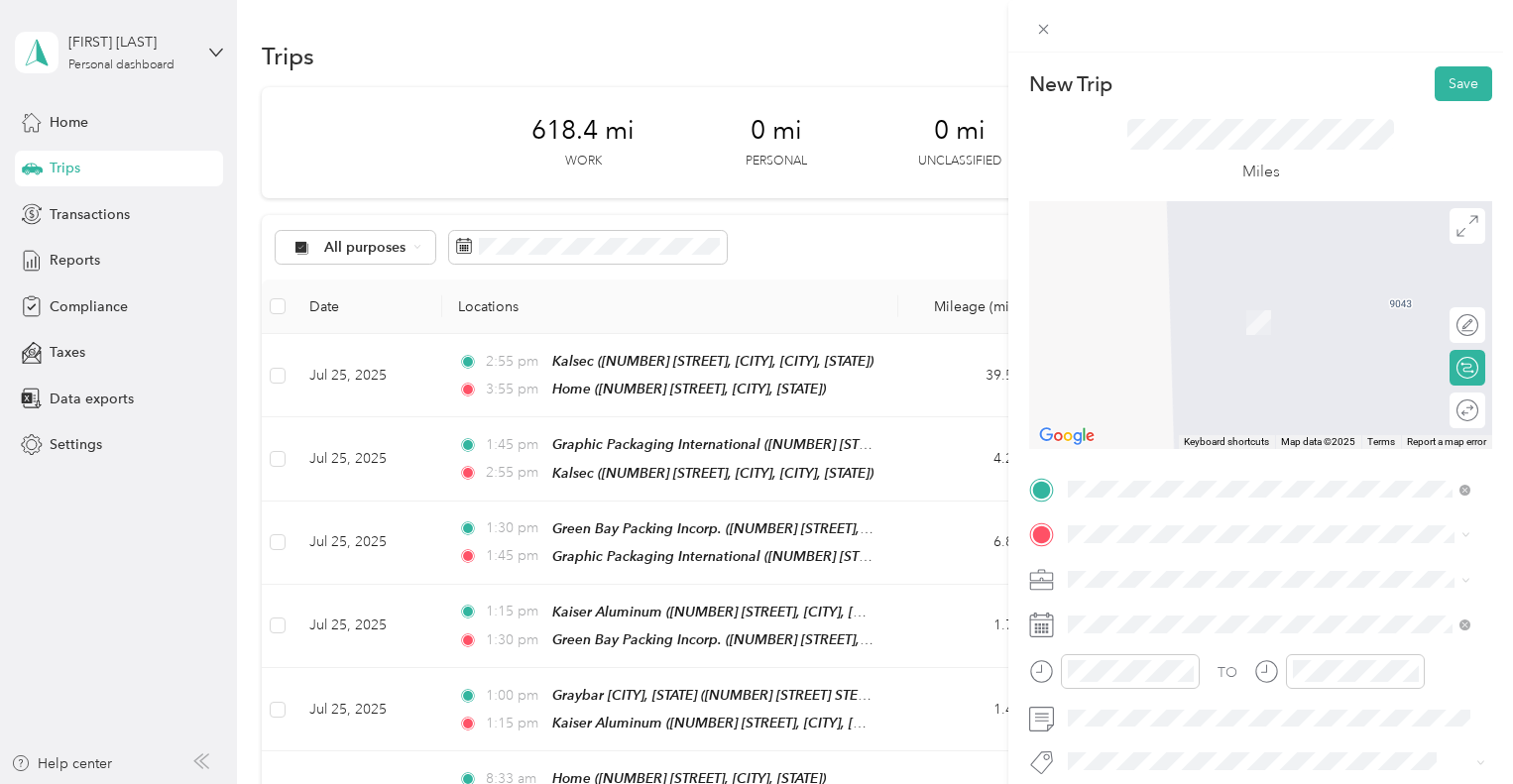 scroll, scrollTop: 0, scrollLeft: 0, axis: both 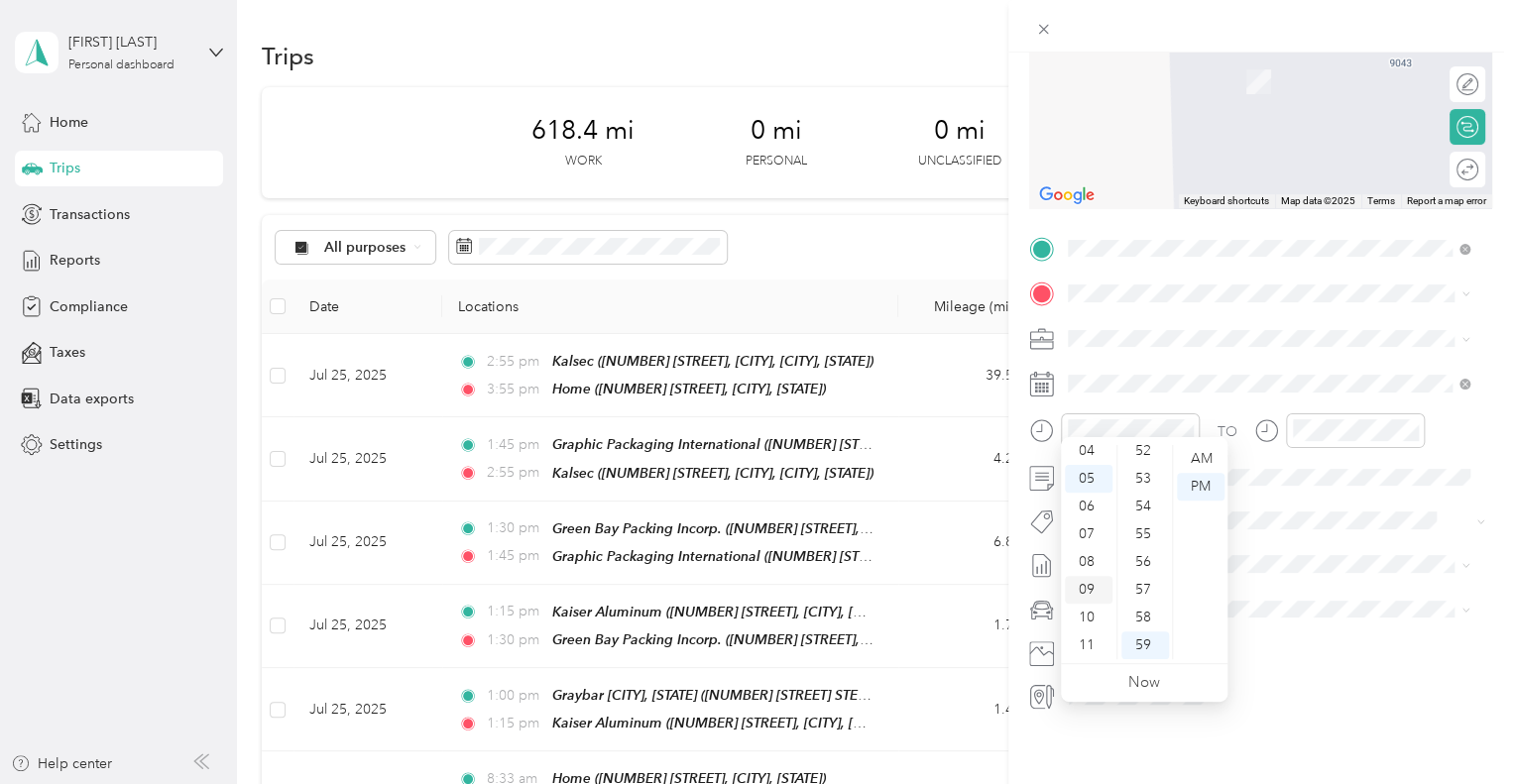 click on "09" at bounding box center [1089, 590] 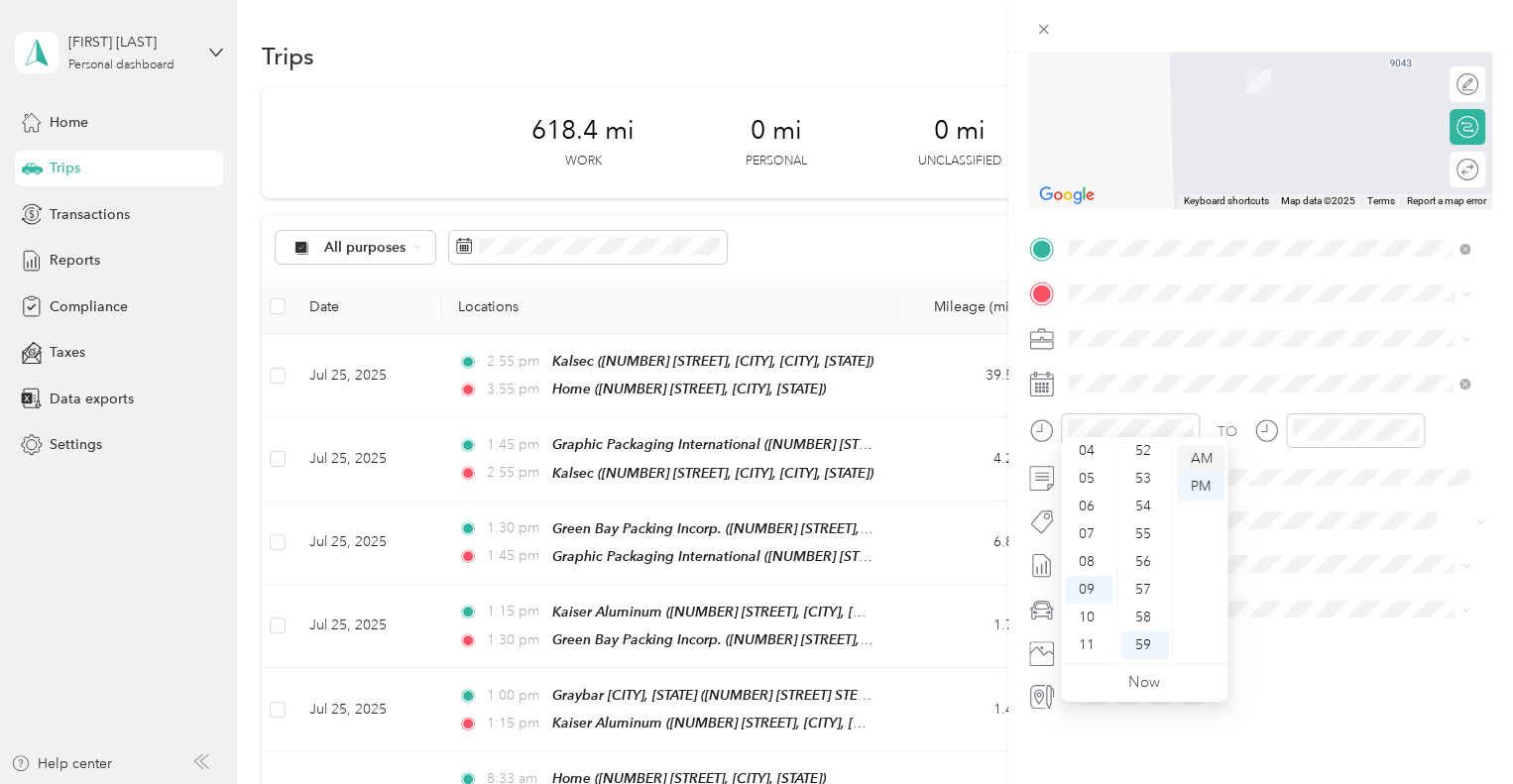 click on "AM" at bounding box center (1201, 459) 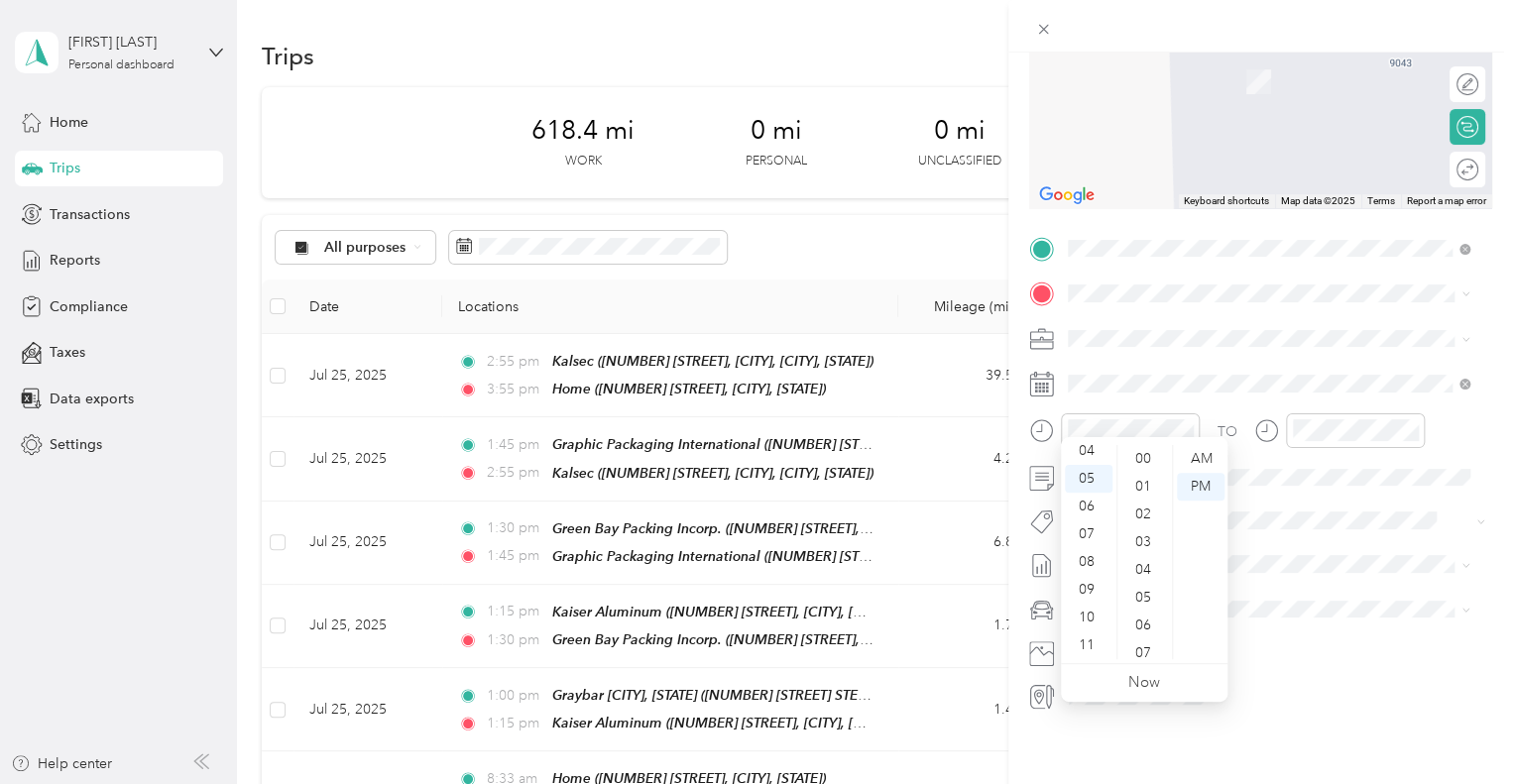 scroll, scrollTop: 1451, scrollLeft: 0, axis: vertical 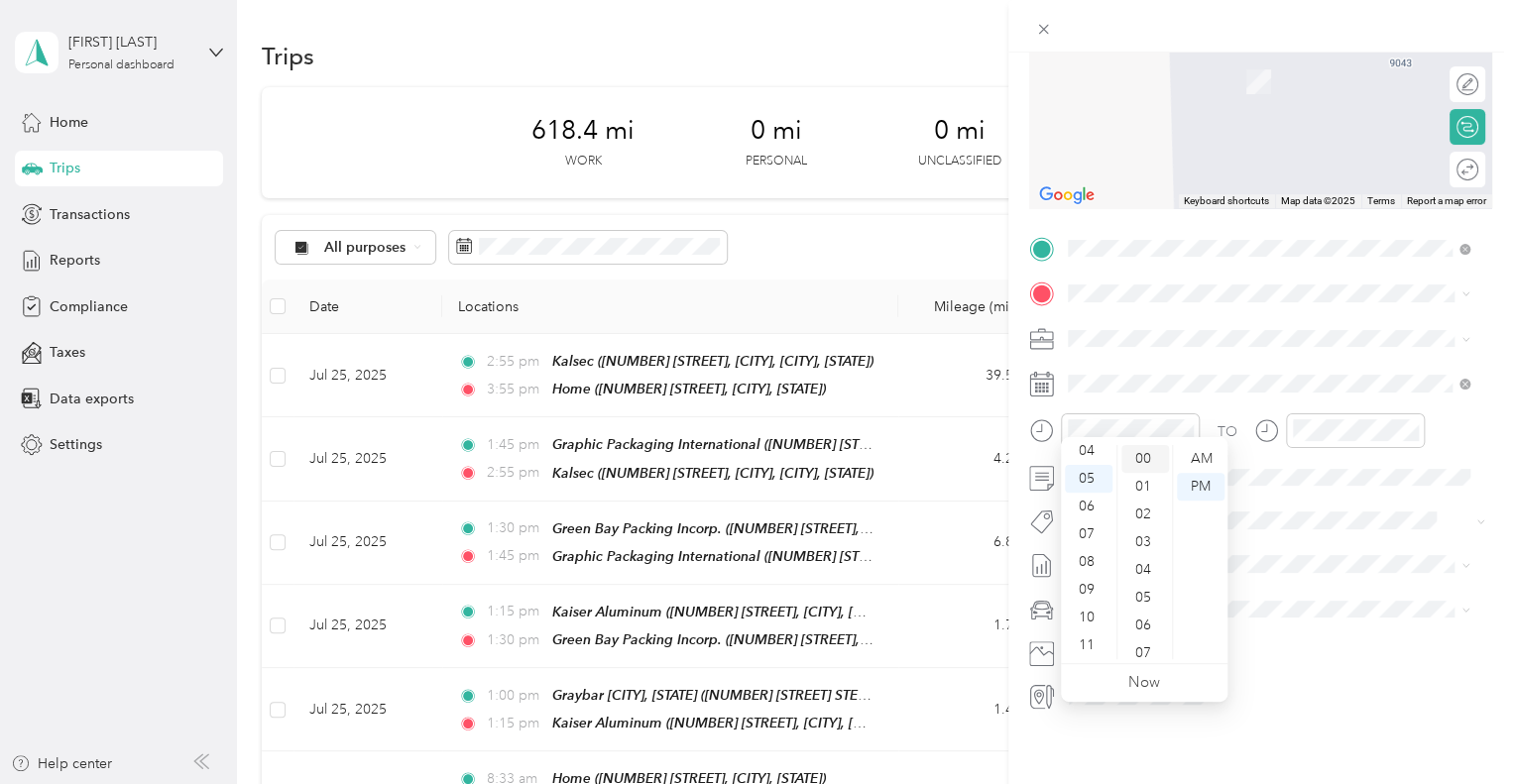 click on "00" at bounding box center [1145, 459] 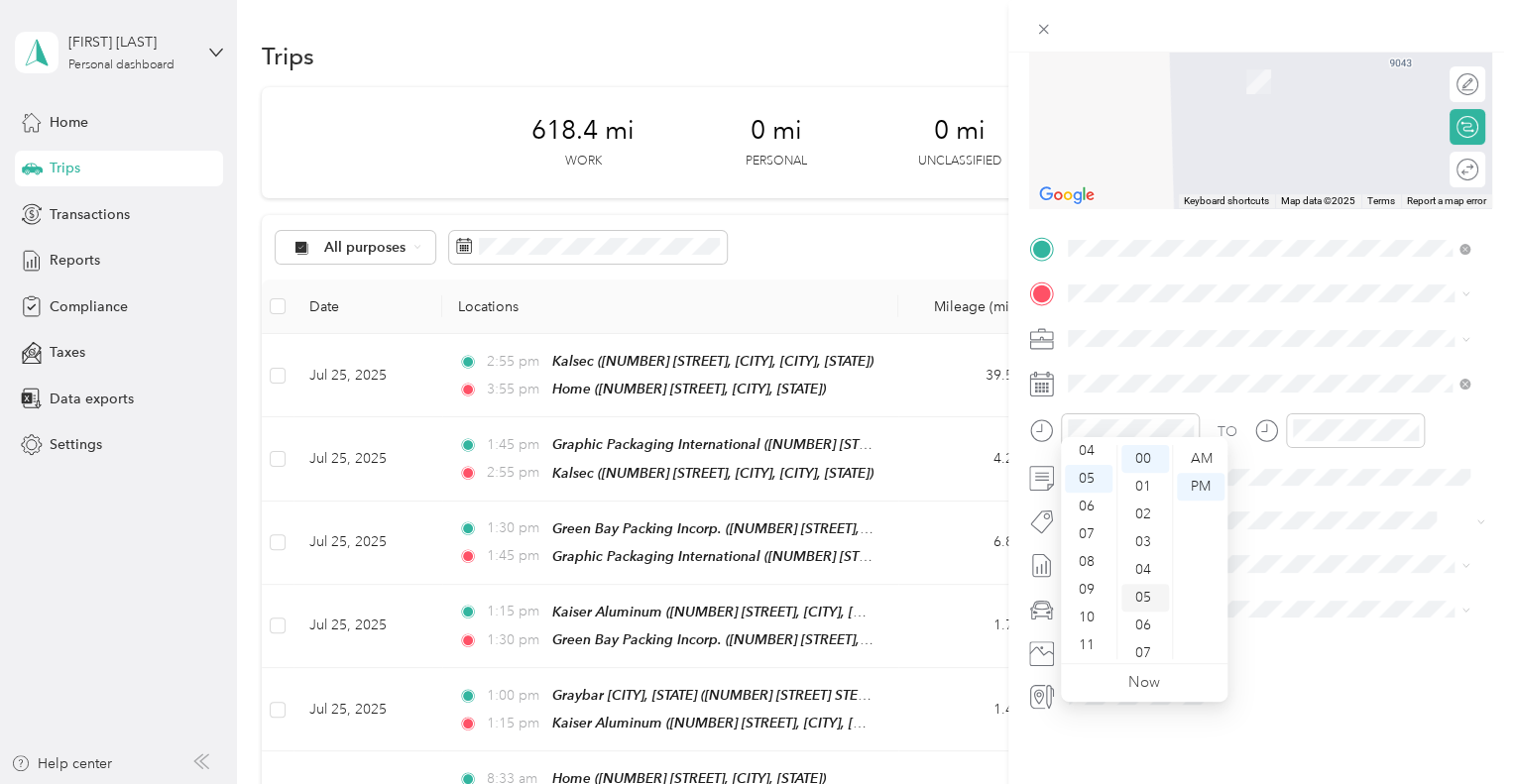 click on "05" at bounding box center (1145, 598) 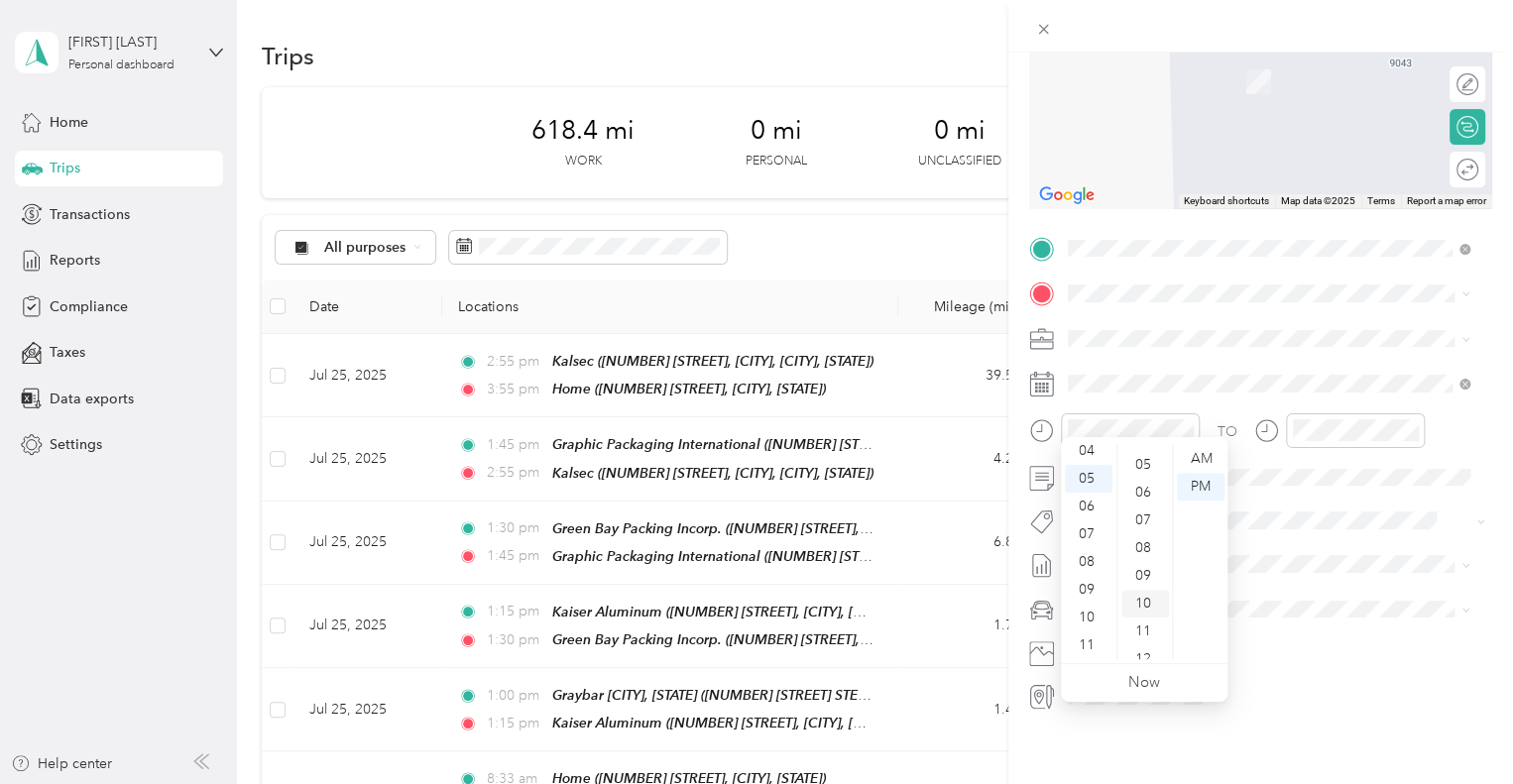 scroll, scrollTop: 139, scrollLeft: 0, axis: vertical 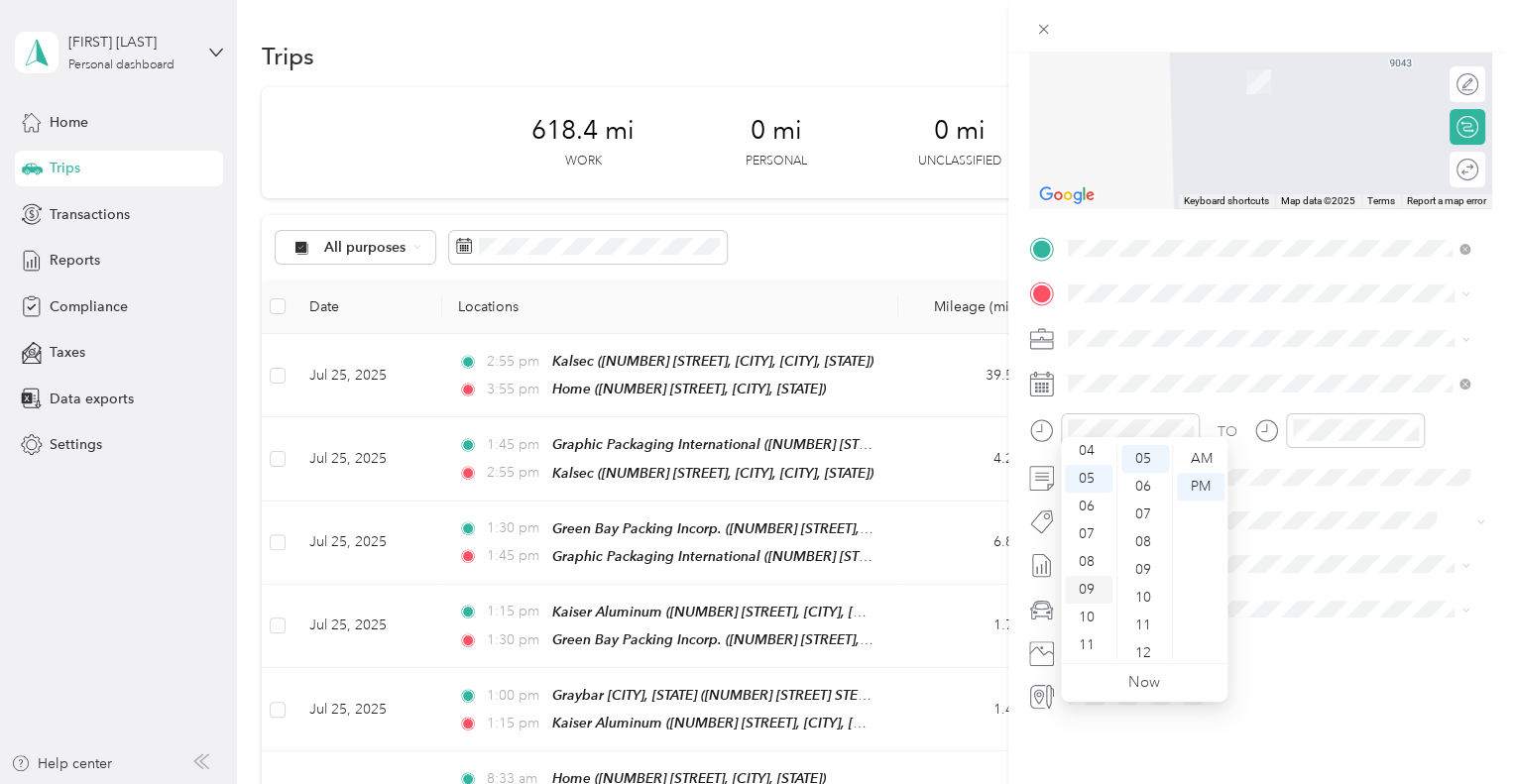 click on "09" at bounding box center (1089, 590) 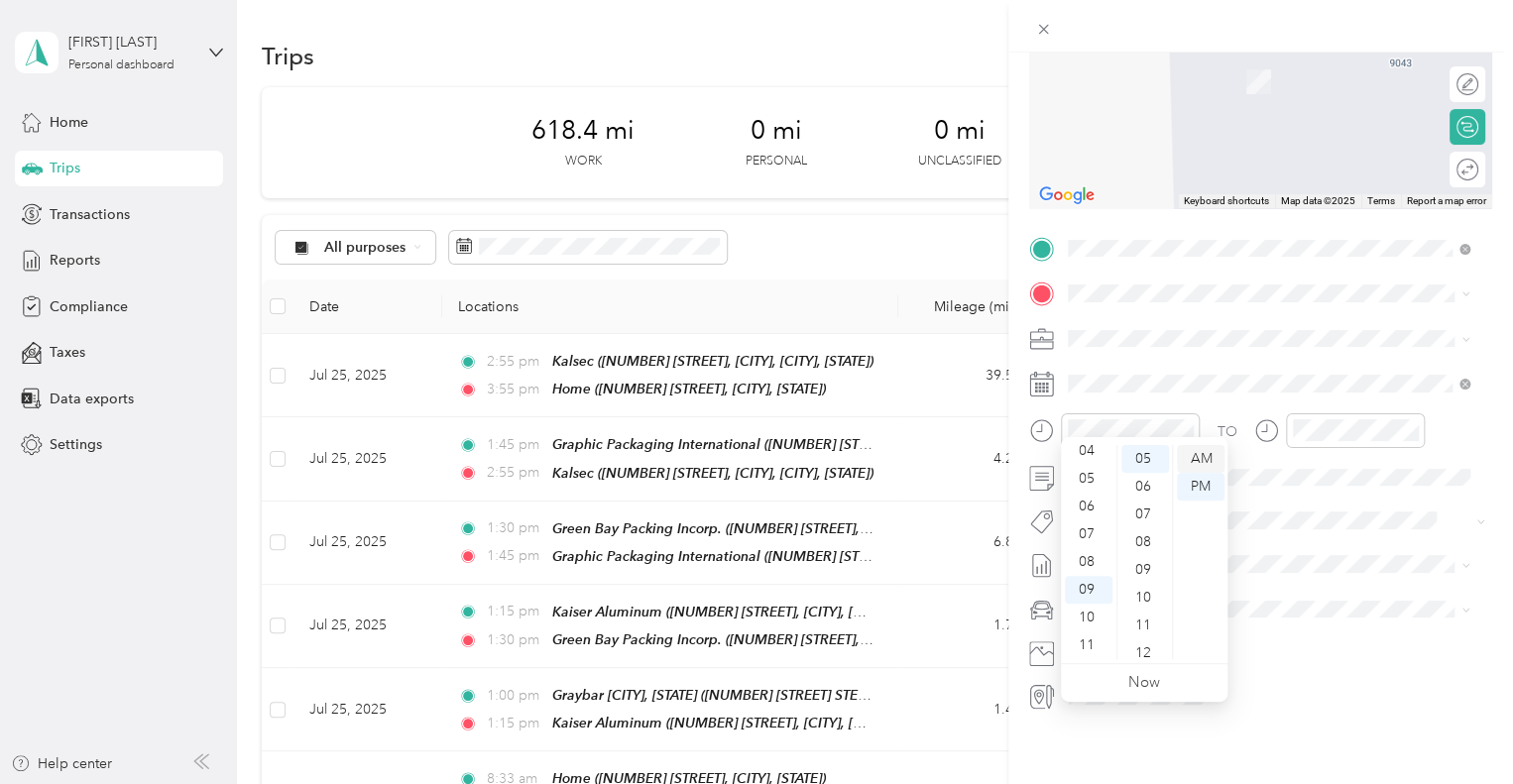 click on "AM" at bounding box center [1201, 459] 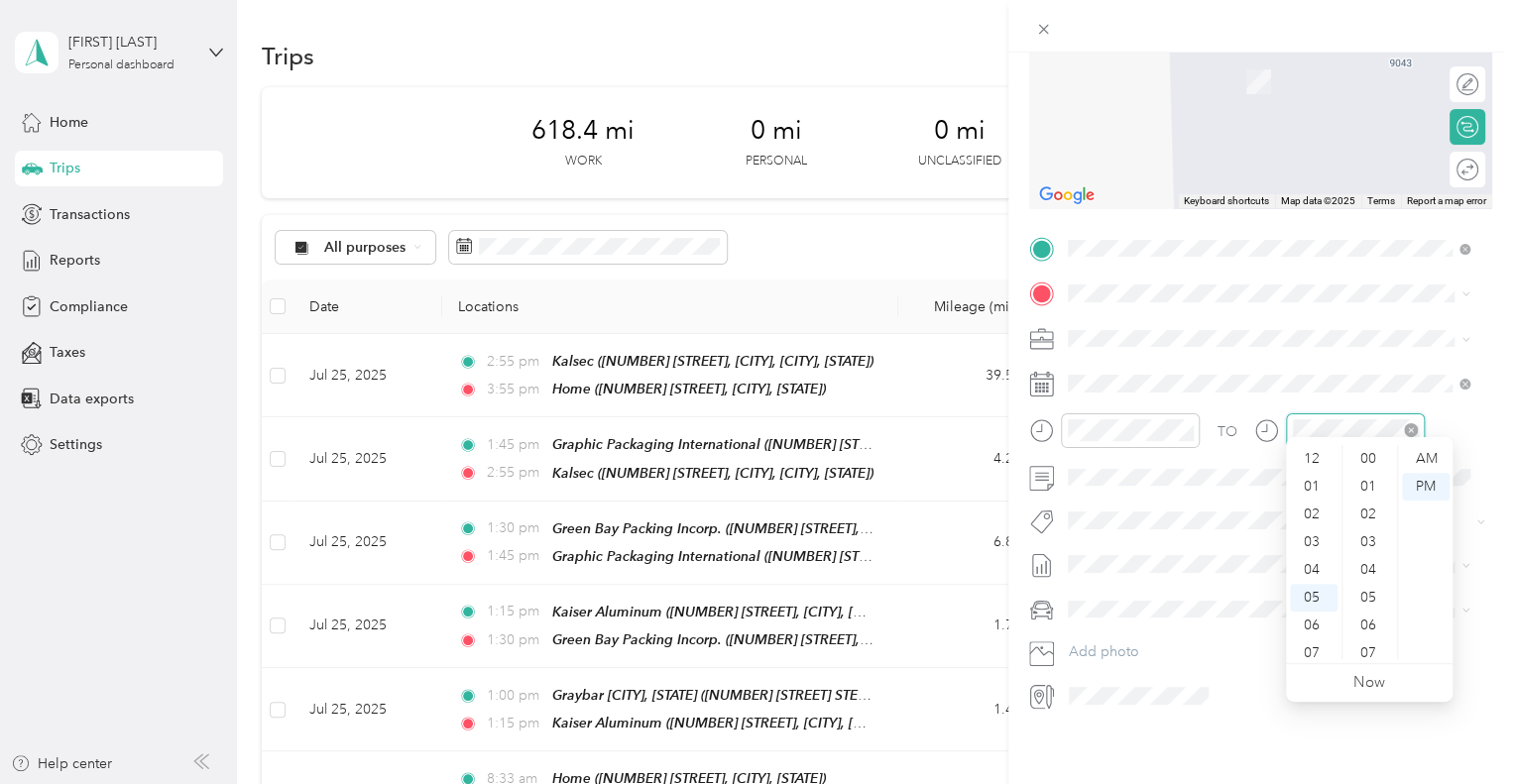 scroll, scrollTop: 119, scrollLeft: 0, axis: vertical 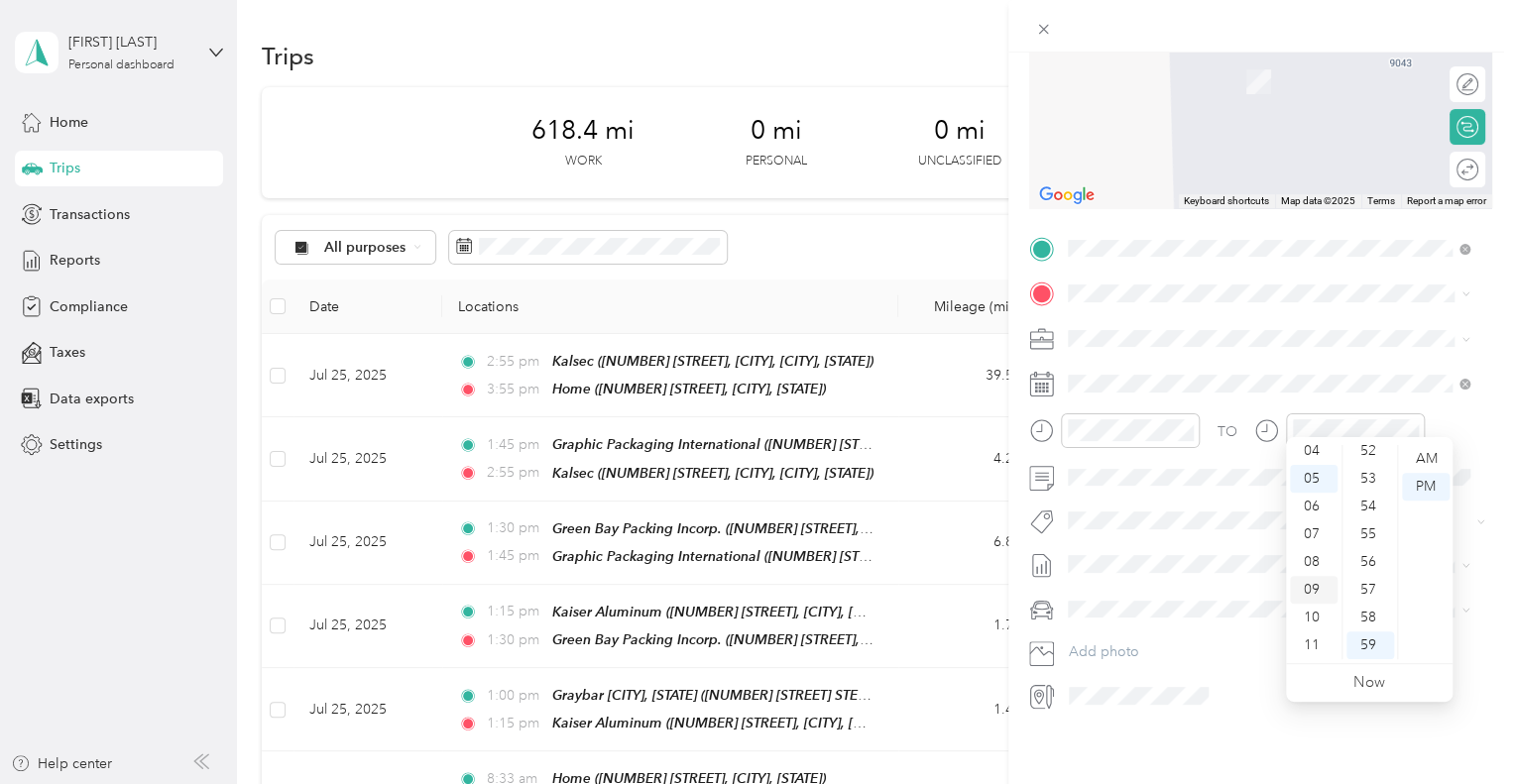 click on "09" at bounding box center (1314, 590) 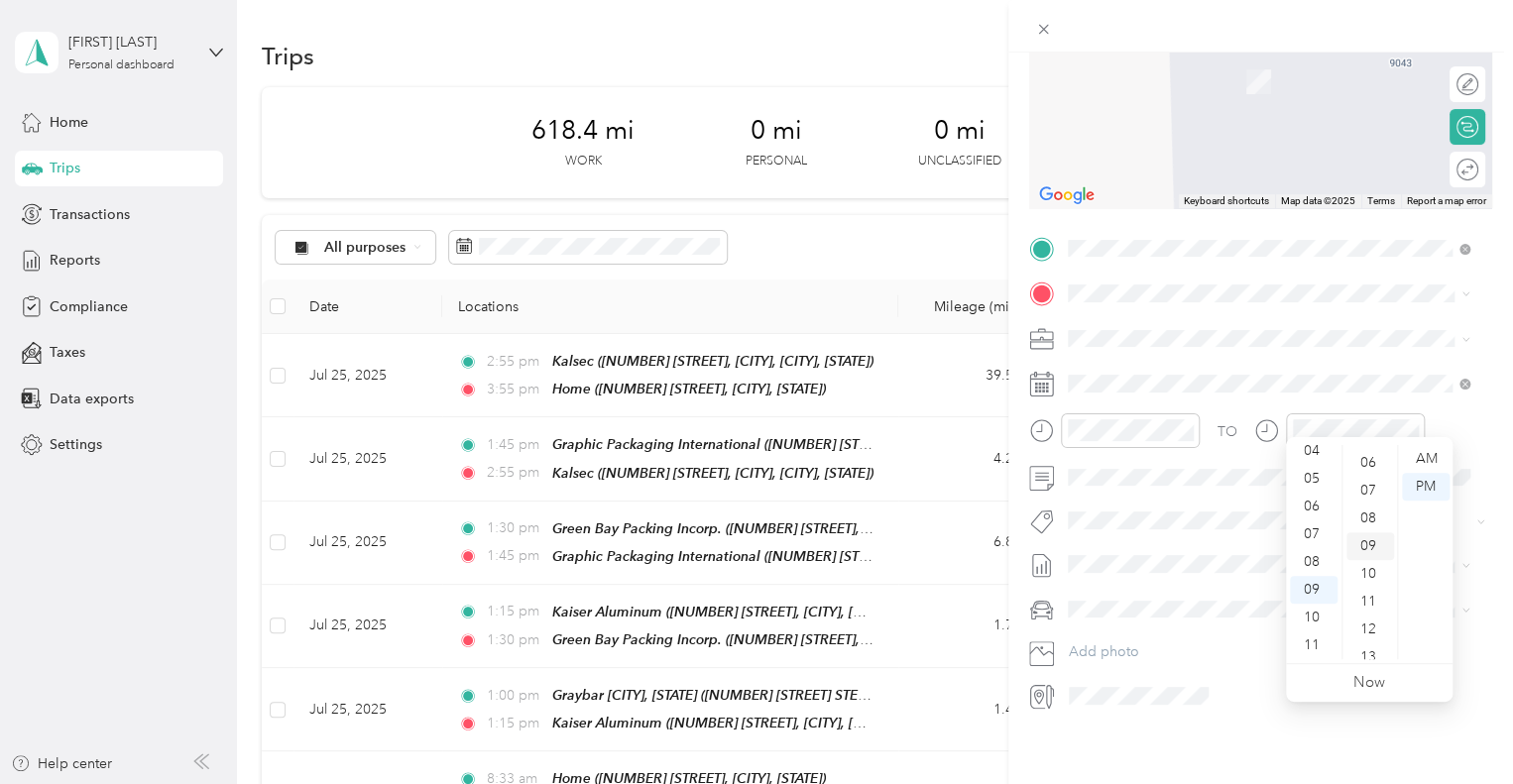 scroll, scrollTop: 262, scrollLeft: 0, axis: vertical 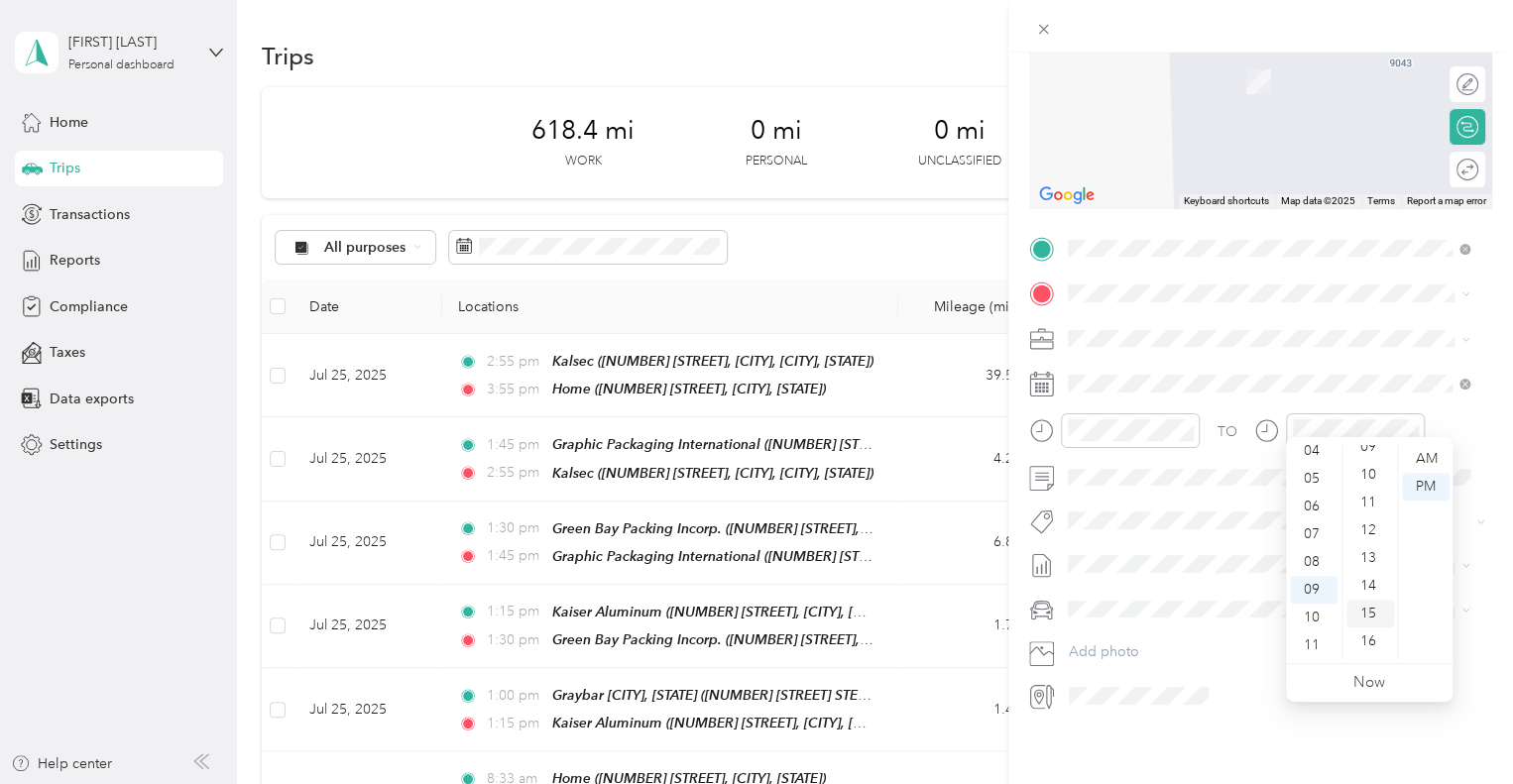click on "15" at bounding box center [1370, 614] 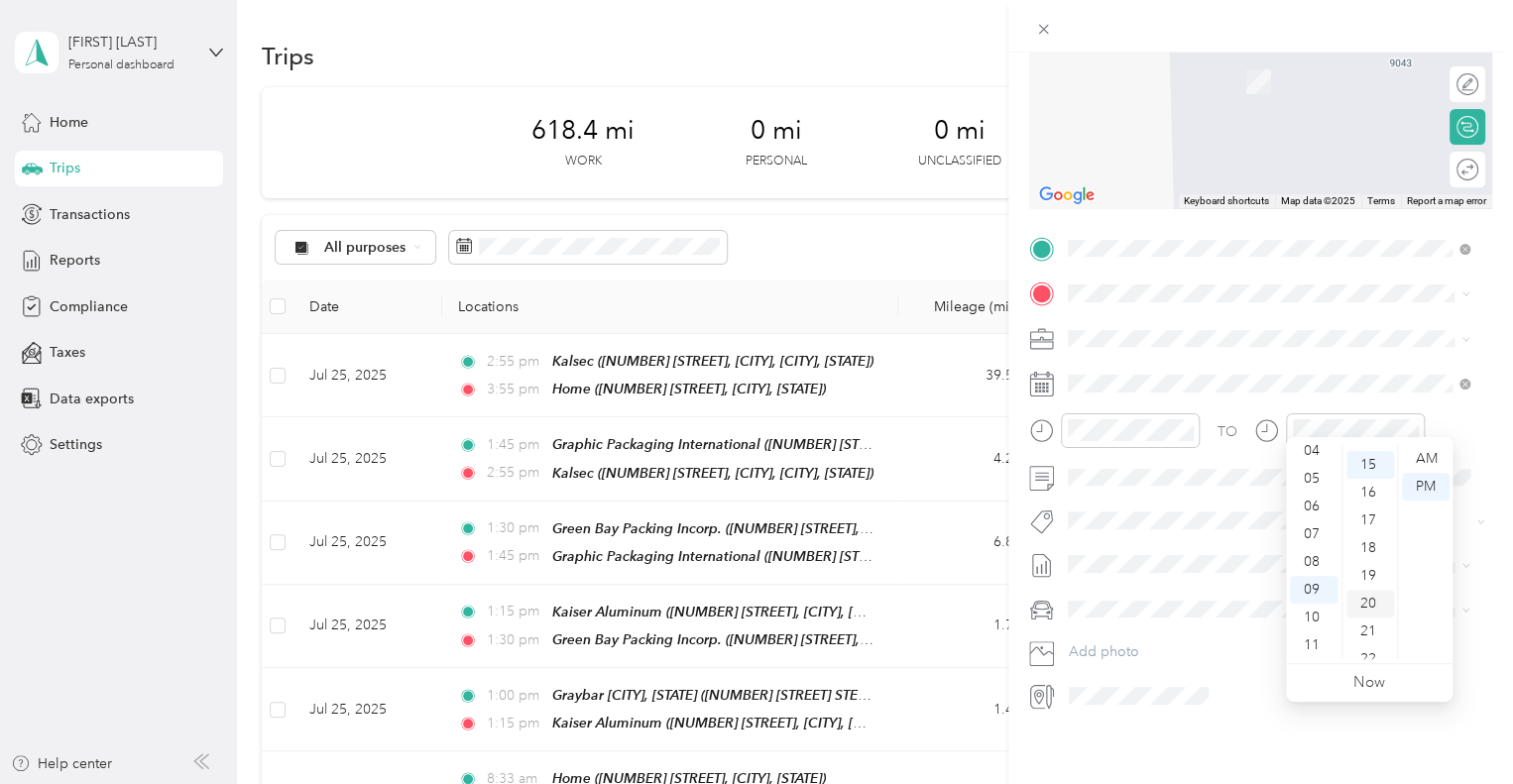 scroll, scrollTop: 416, scrollLeft: 0, axis: vertical 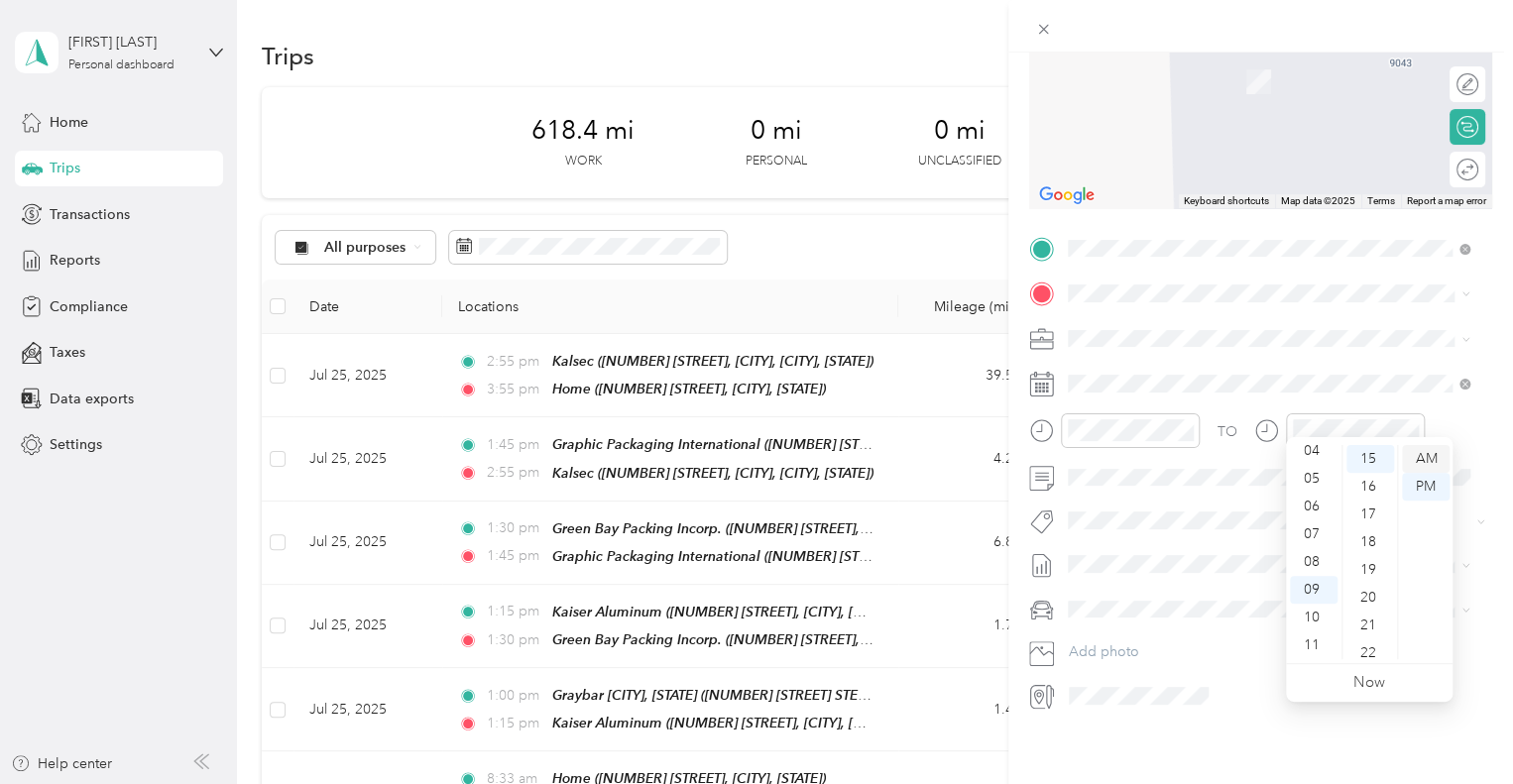 click on "AM" at bounding box center (1426, 459) 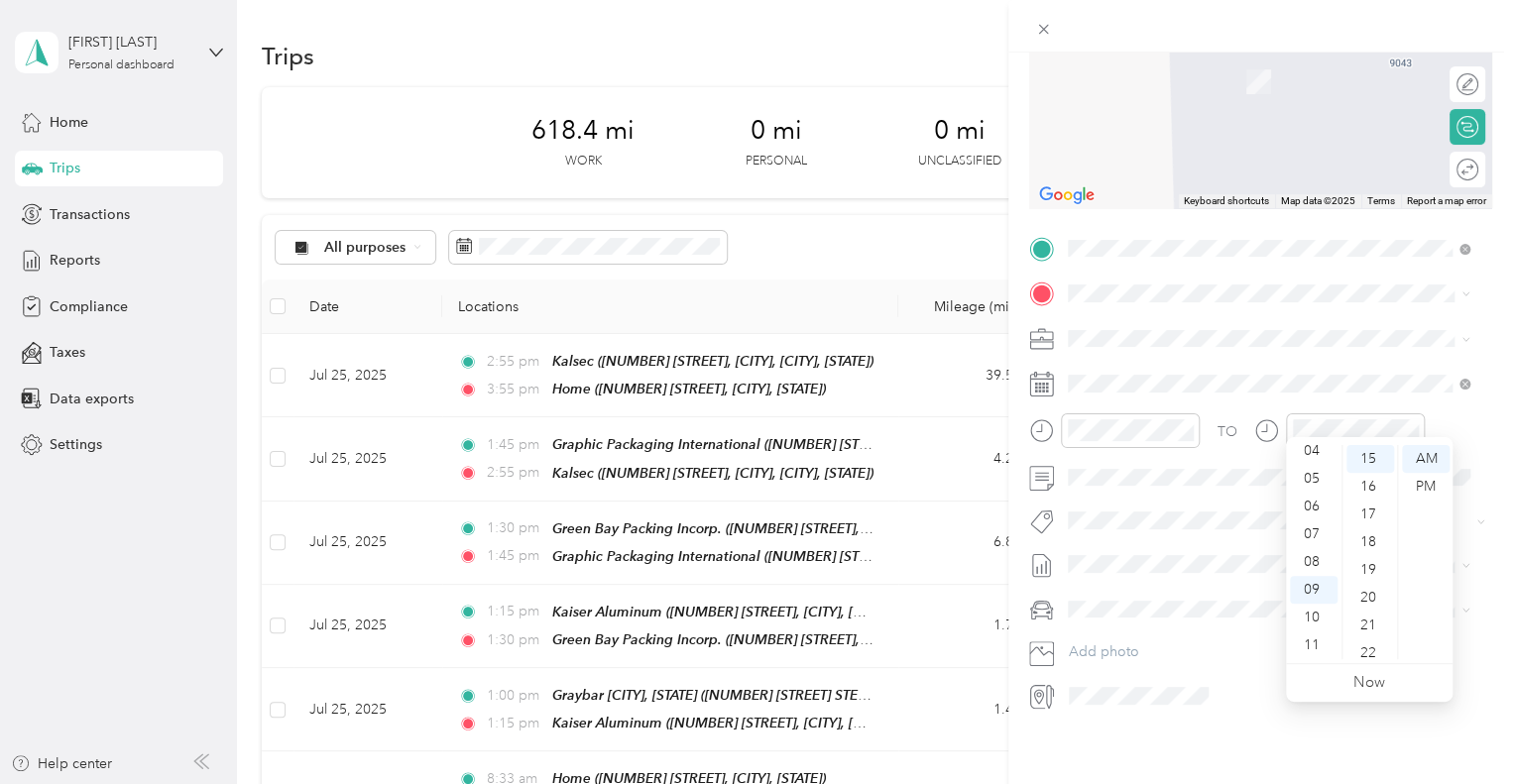 click on "TO" at bounding box center [1260, 437] 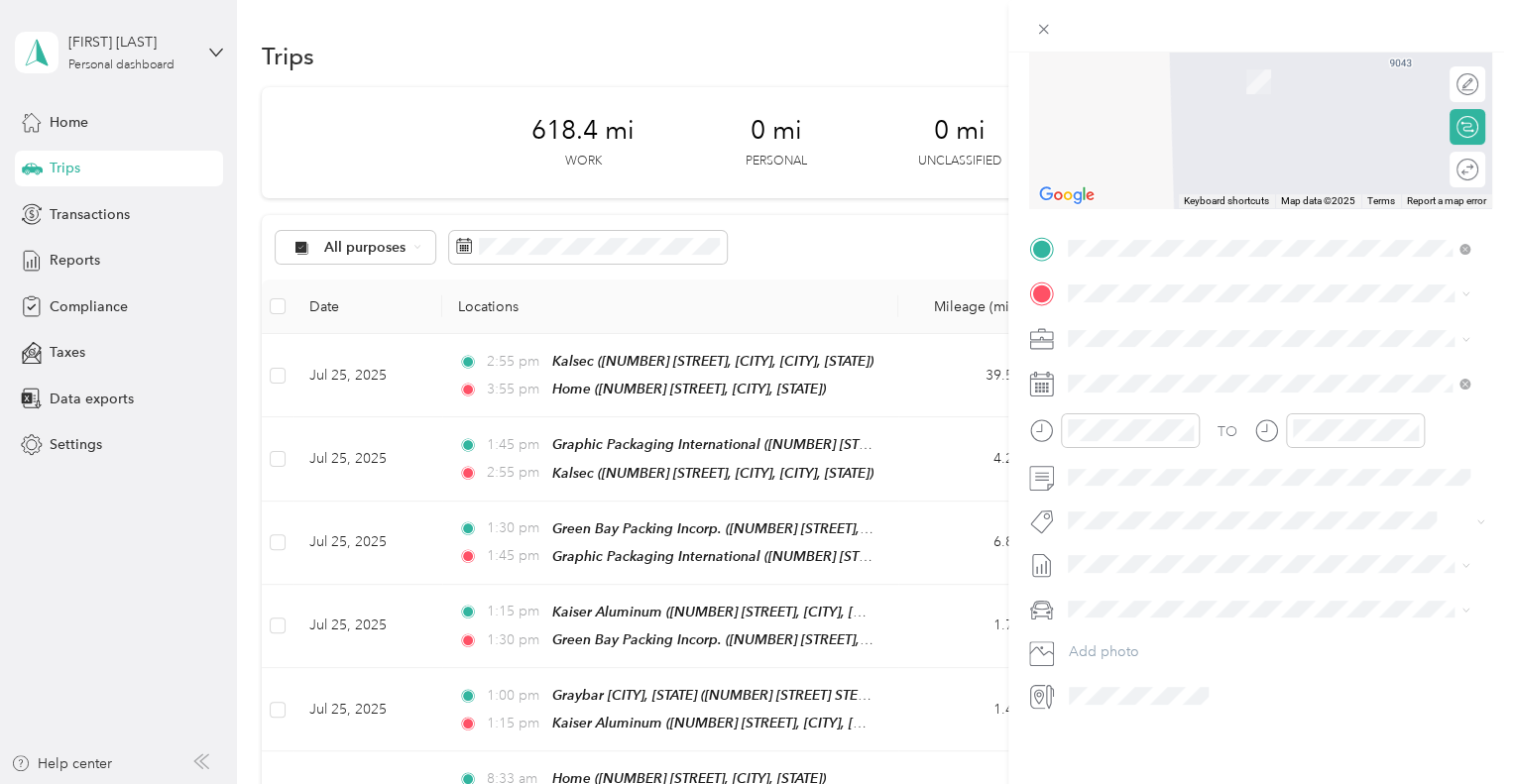 click on "Map Data Map data ©2025 Map data ©2025 2 m  Click to toggle between metric and imperial units Terms Report a map error Edit route Calculate route Round trip TO Add photo" at bounding box center (756, 392) 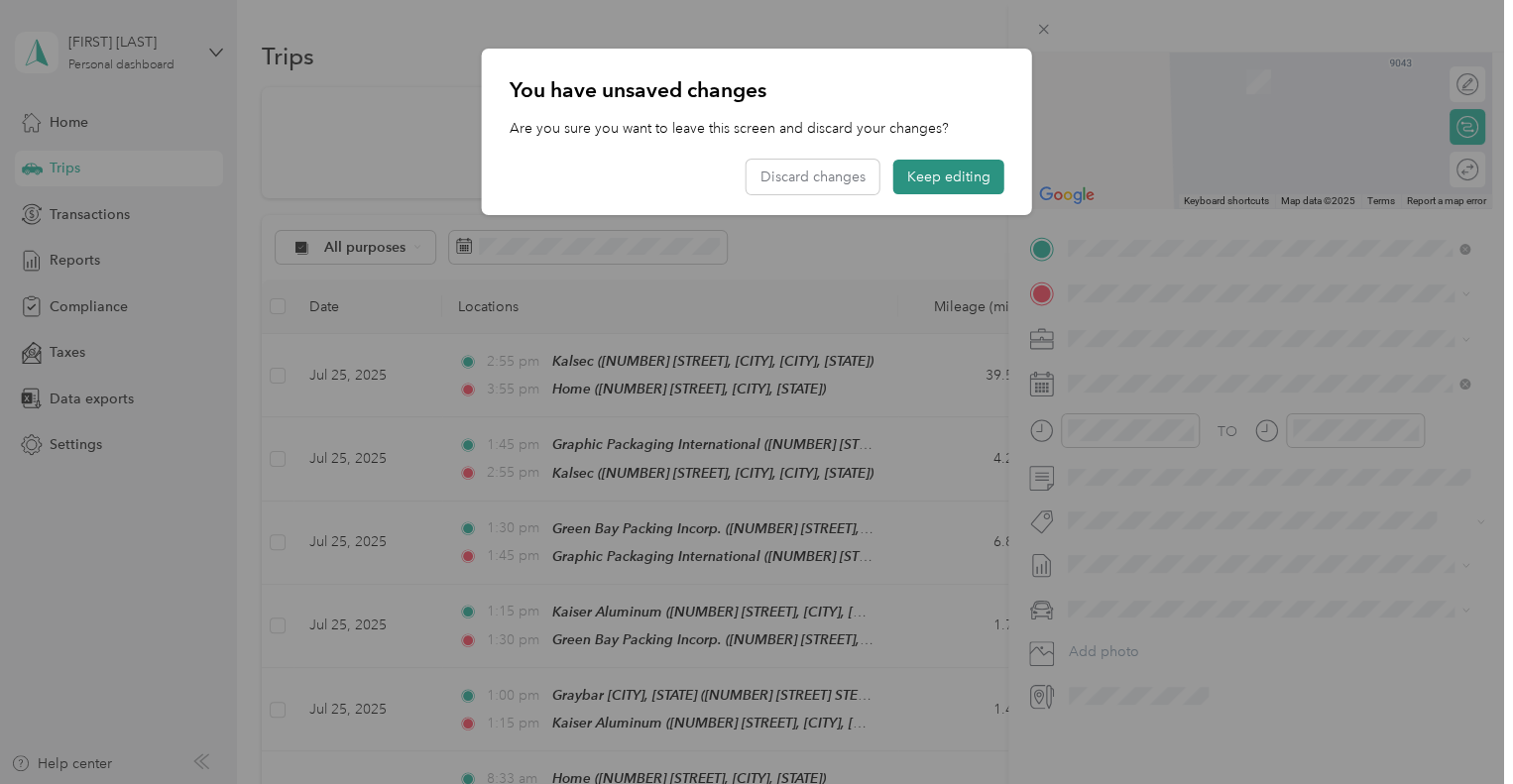 click on "Keep editing" at bounding box center [949, 176] 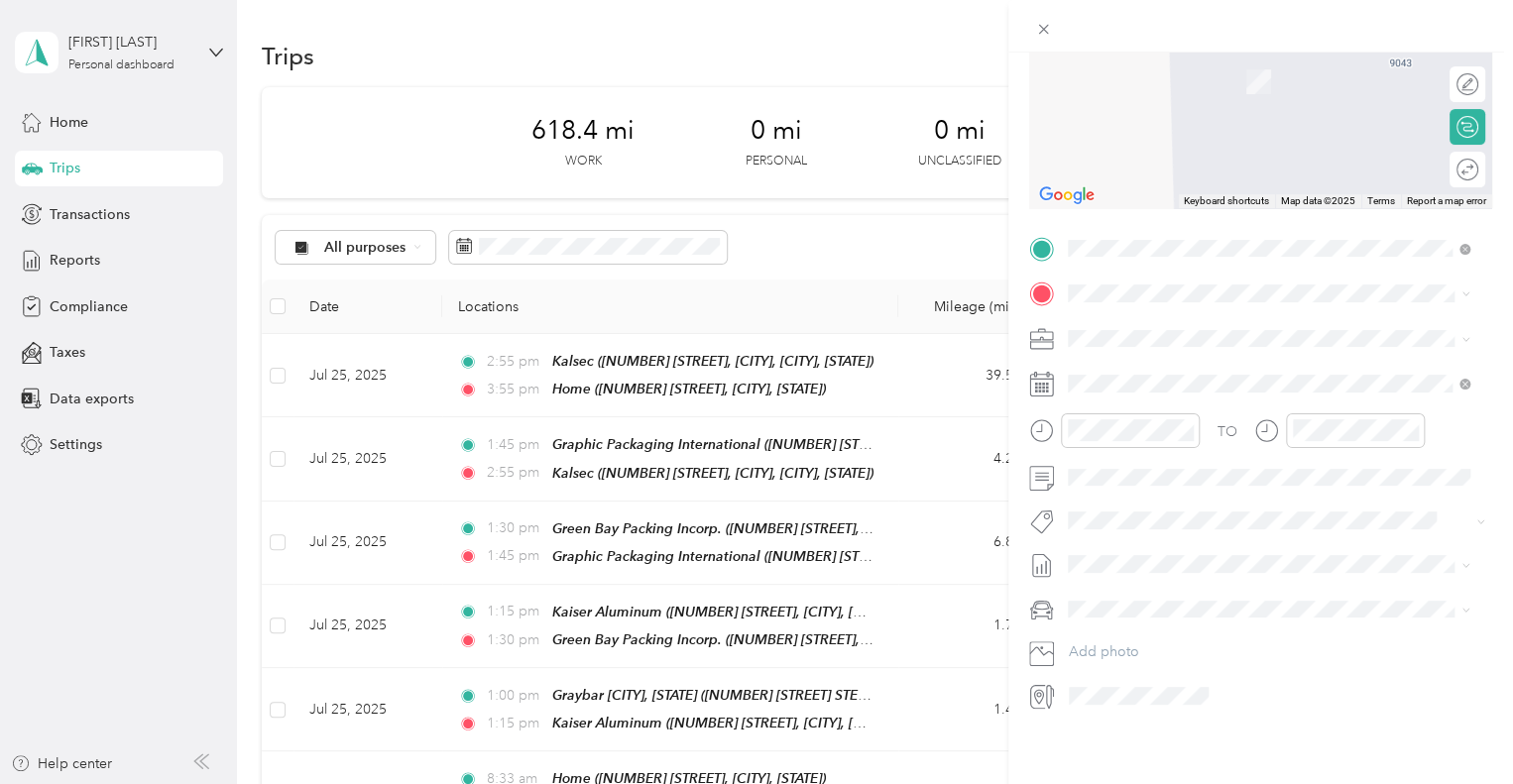 click on "[NUMBER] [STREET]
[CITY], [STATE] [POSTAL_CODE], [COUNTRY]" at bounding box center (1248, 351) 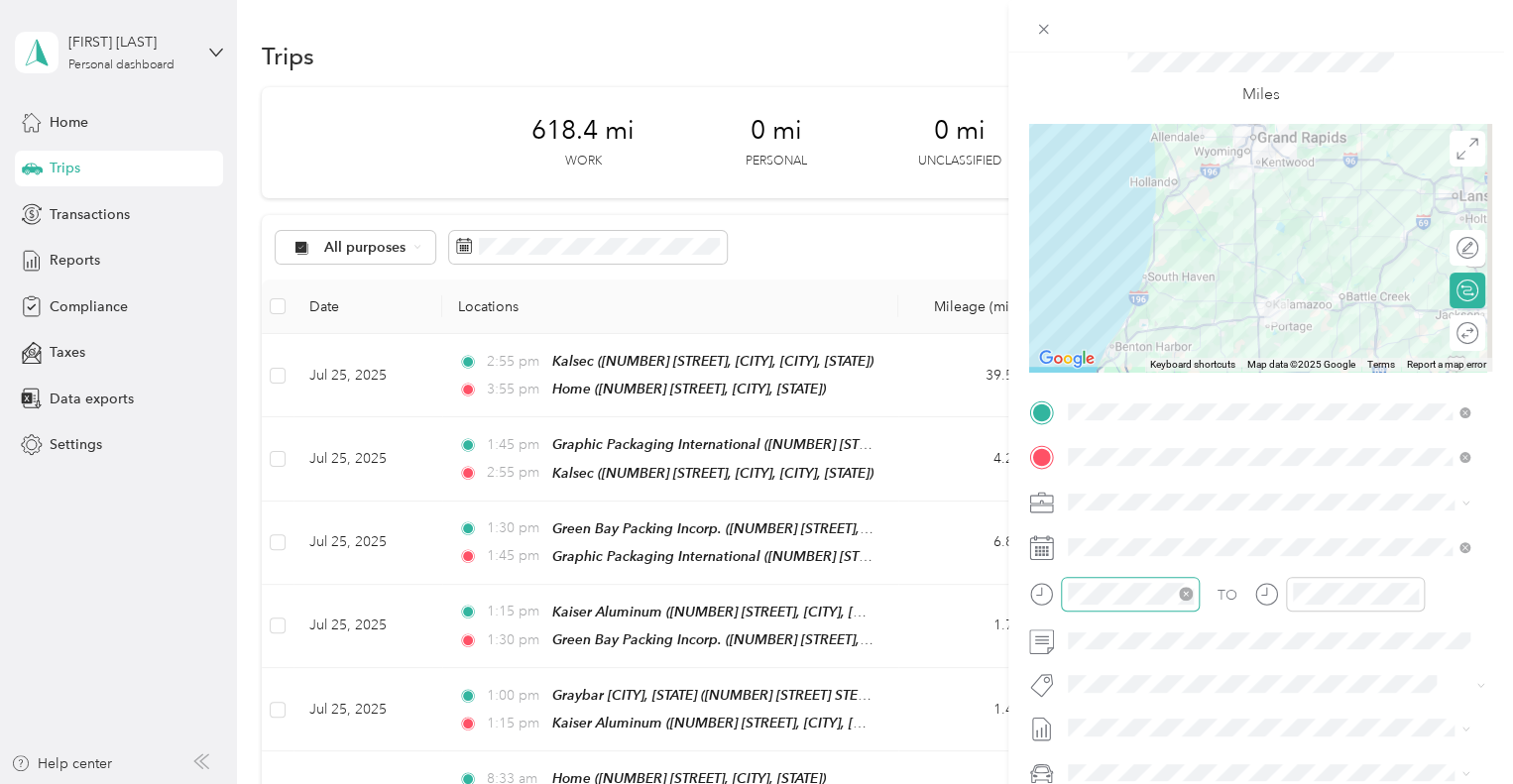 scroll, scrollTop: 0, scrollLeft: 0, axis: both 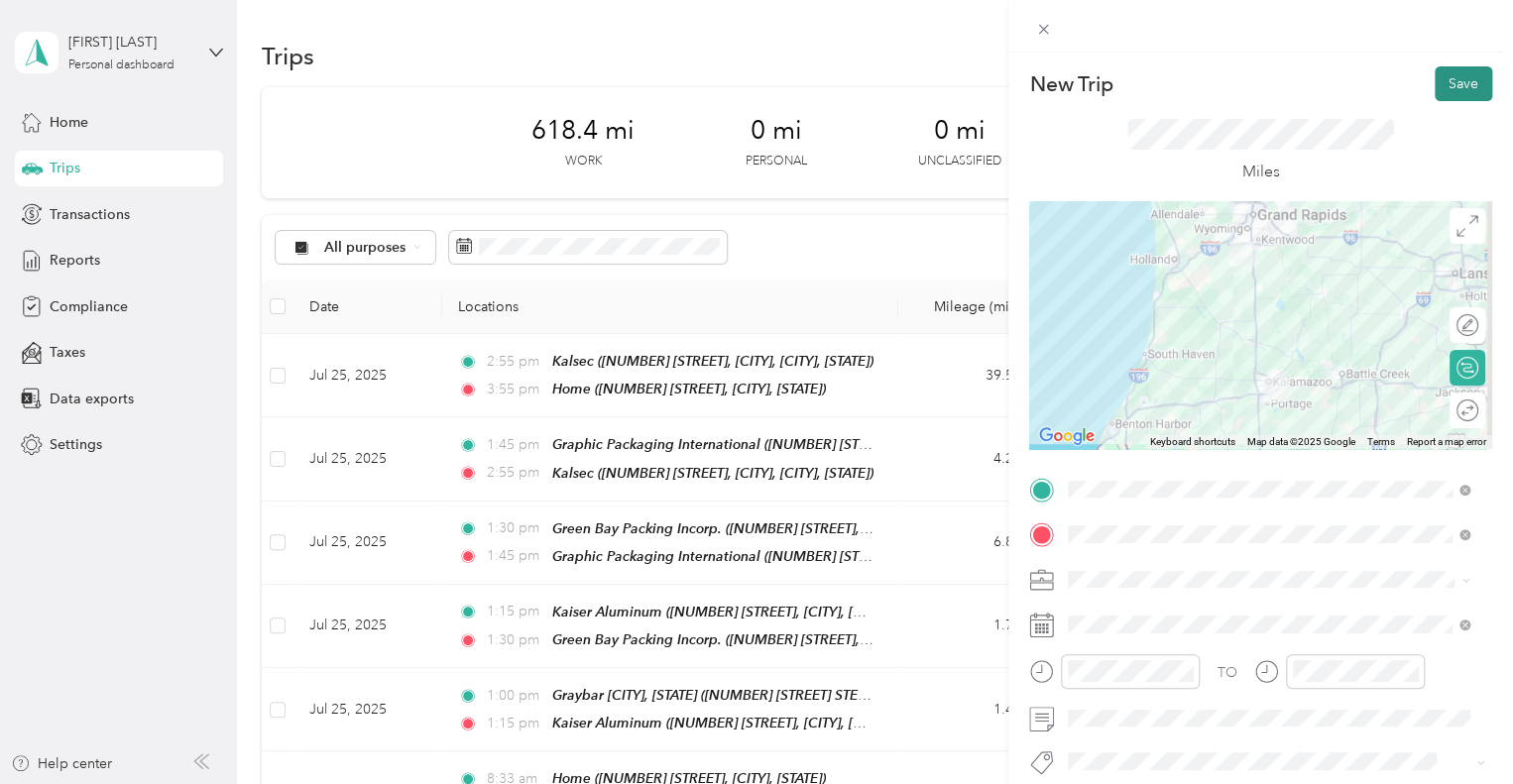click on "Save" at bounding box center (1463, 83) 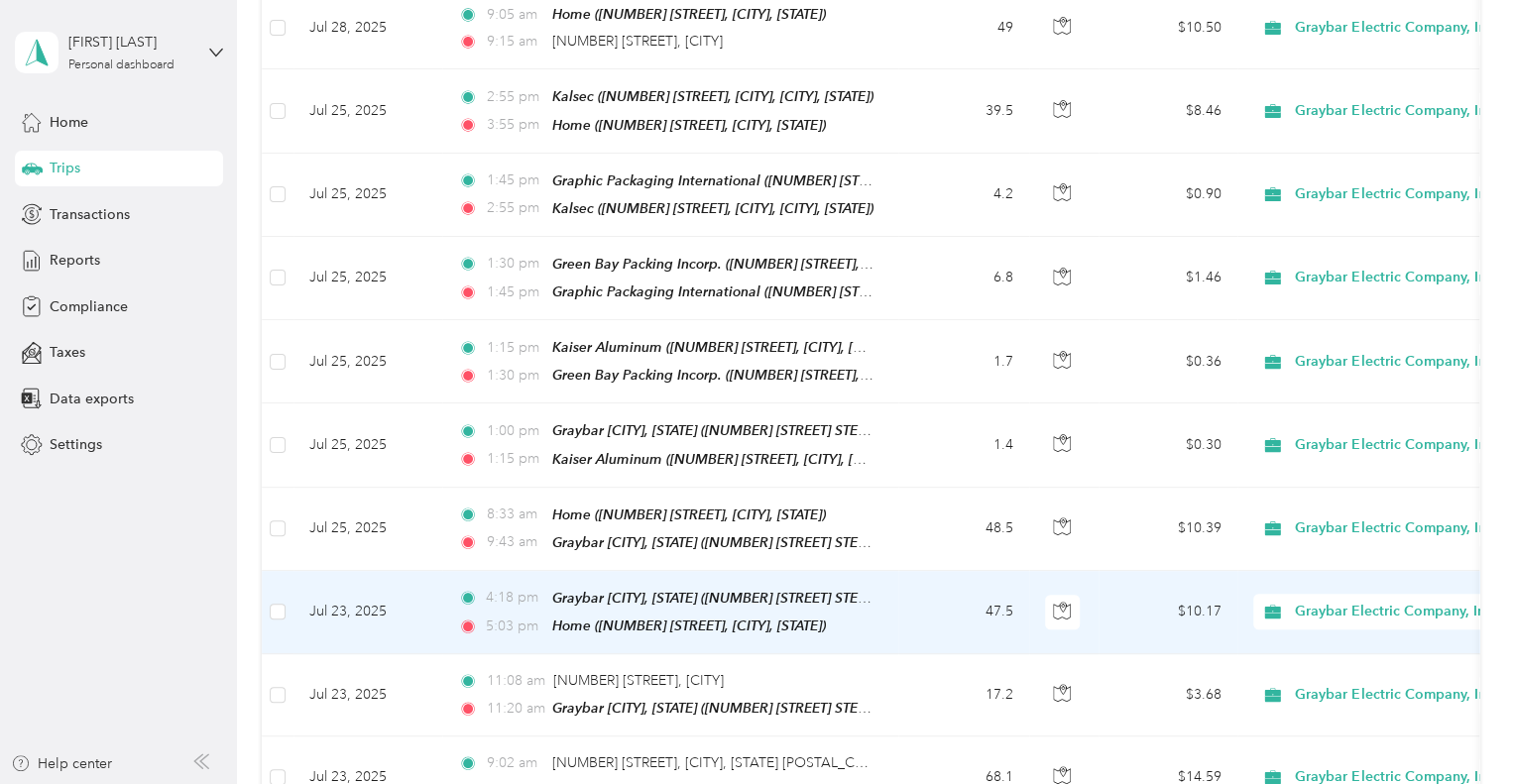 scroll, scrollTop: 0, scrollLeft: 0, axis: both 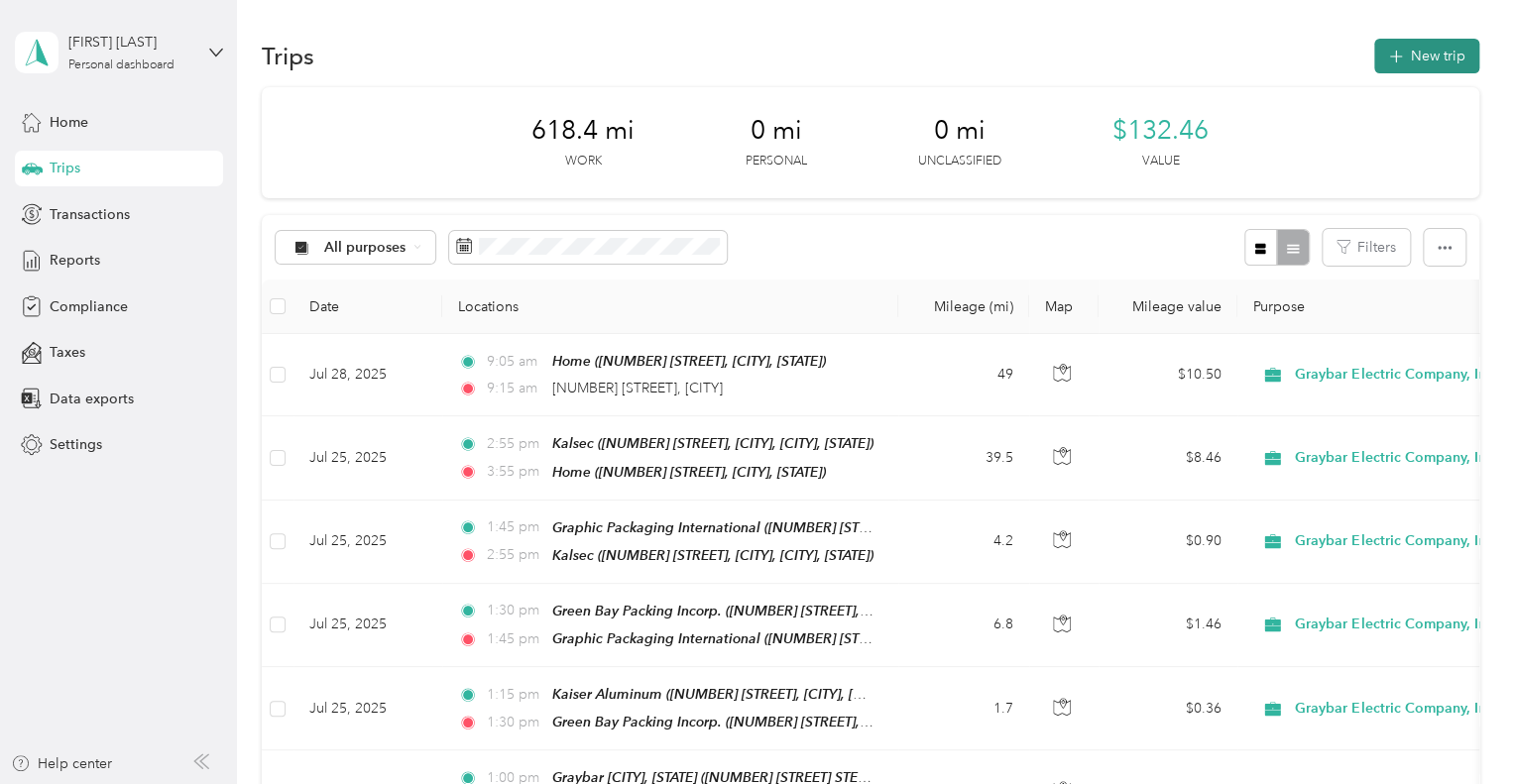 click on "New trip" at bounding box center [1427, 56] 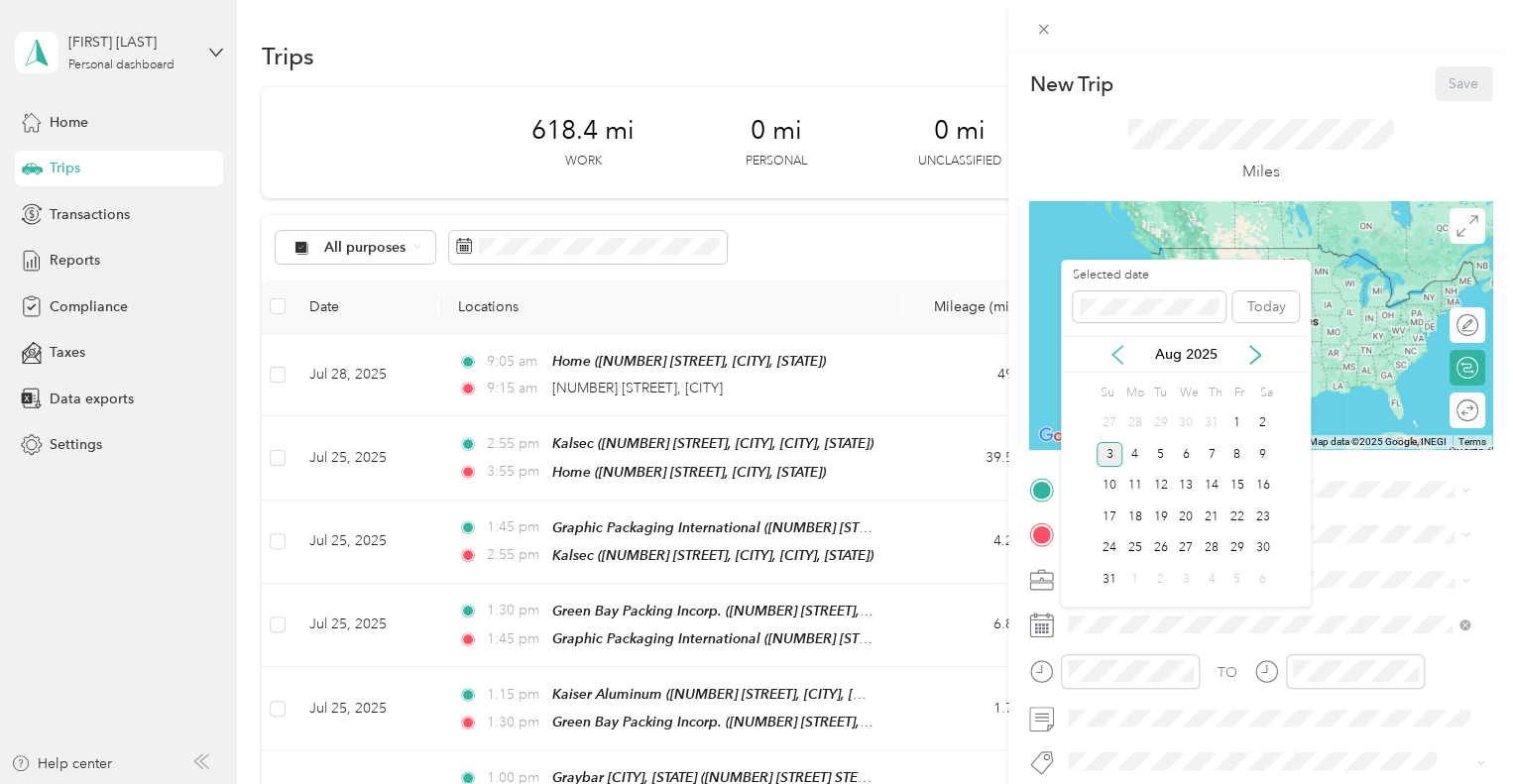 click 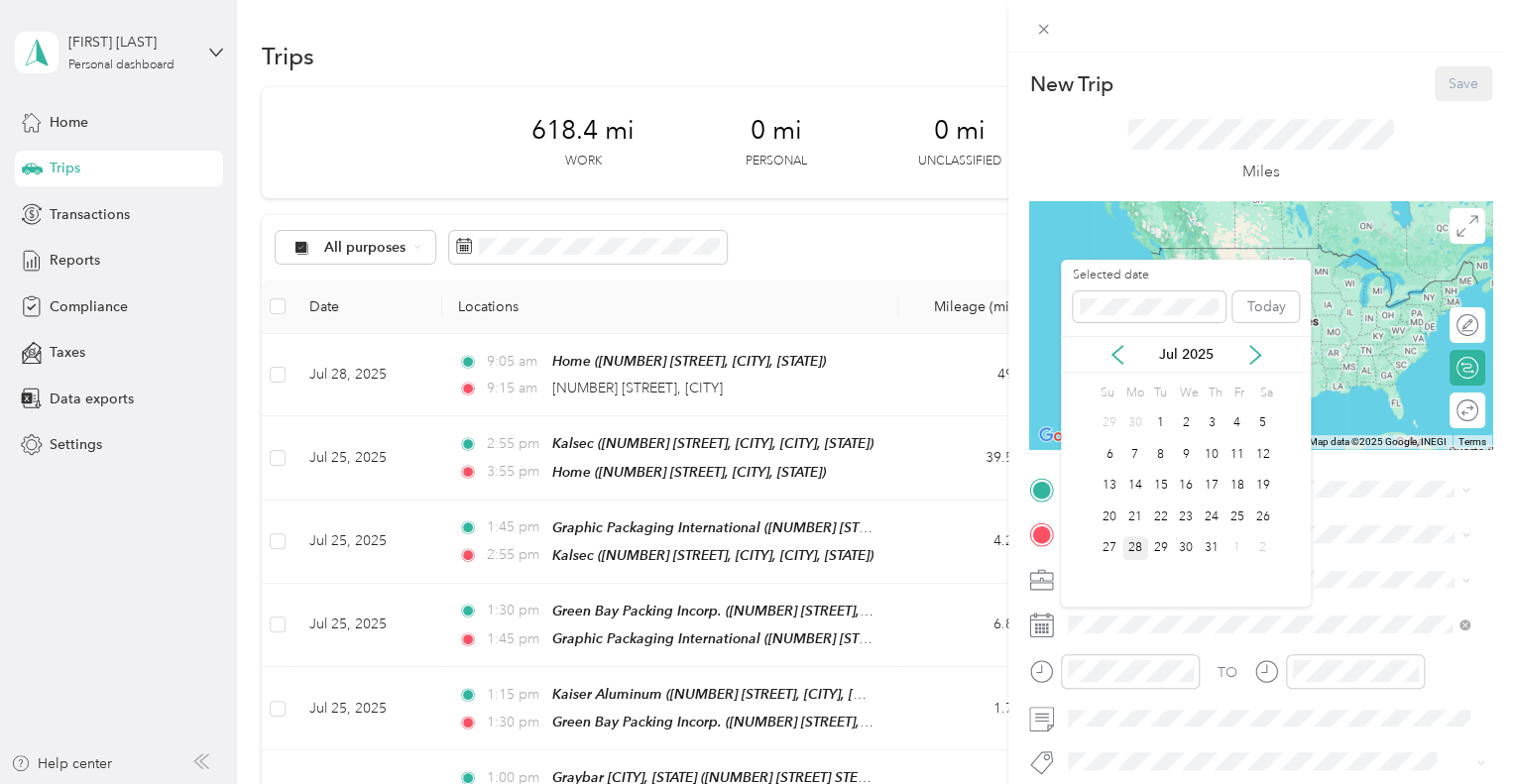 click on "28" at bounding box center (1135, 548) 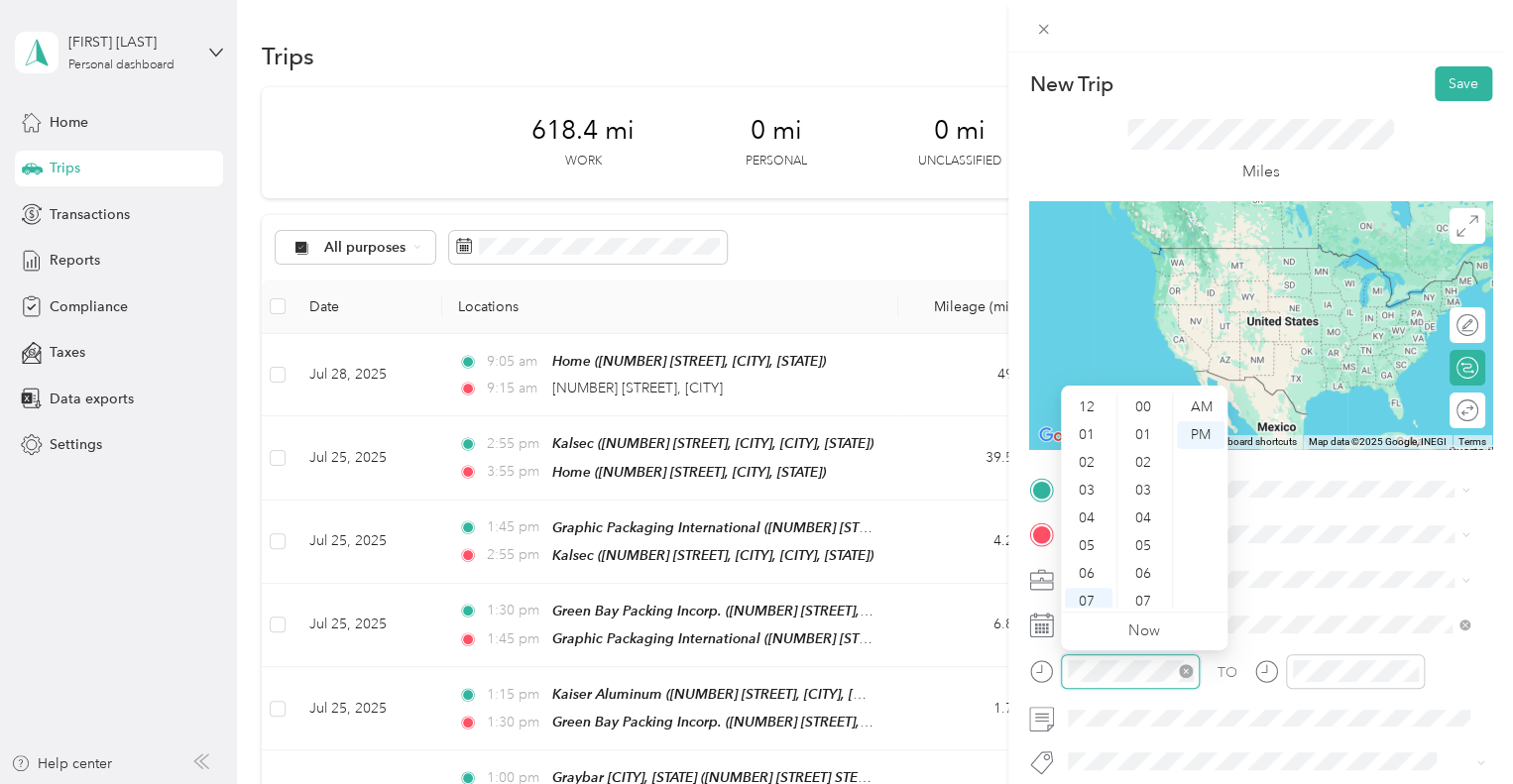 scroll, scrollTop: 916, scrollLeft: 0, axis: vertical 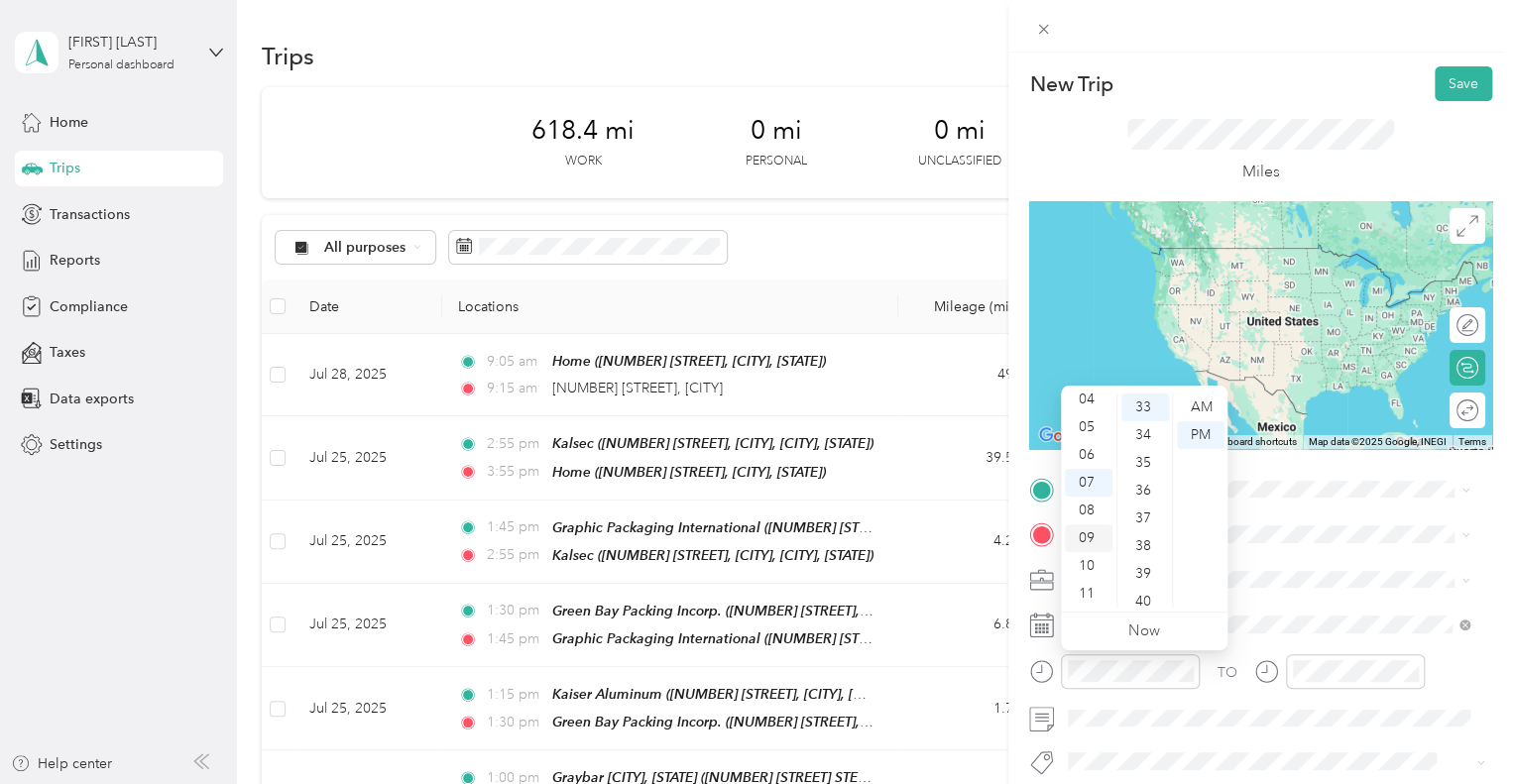 drag, startPoint x: 1095, startPoint y: 536, endPoint x: 1097, endPoint y: 526, distance: 10.198039 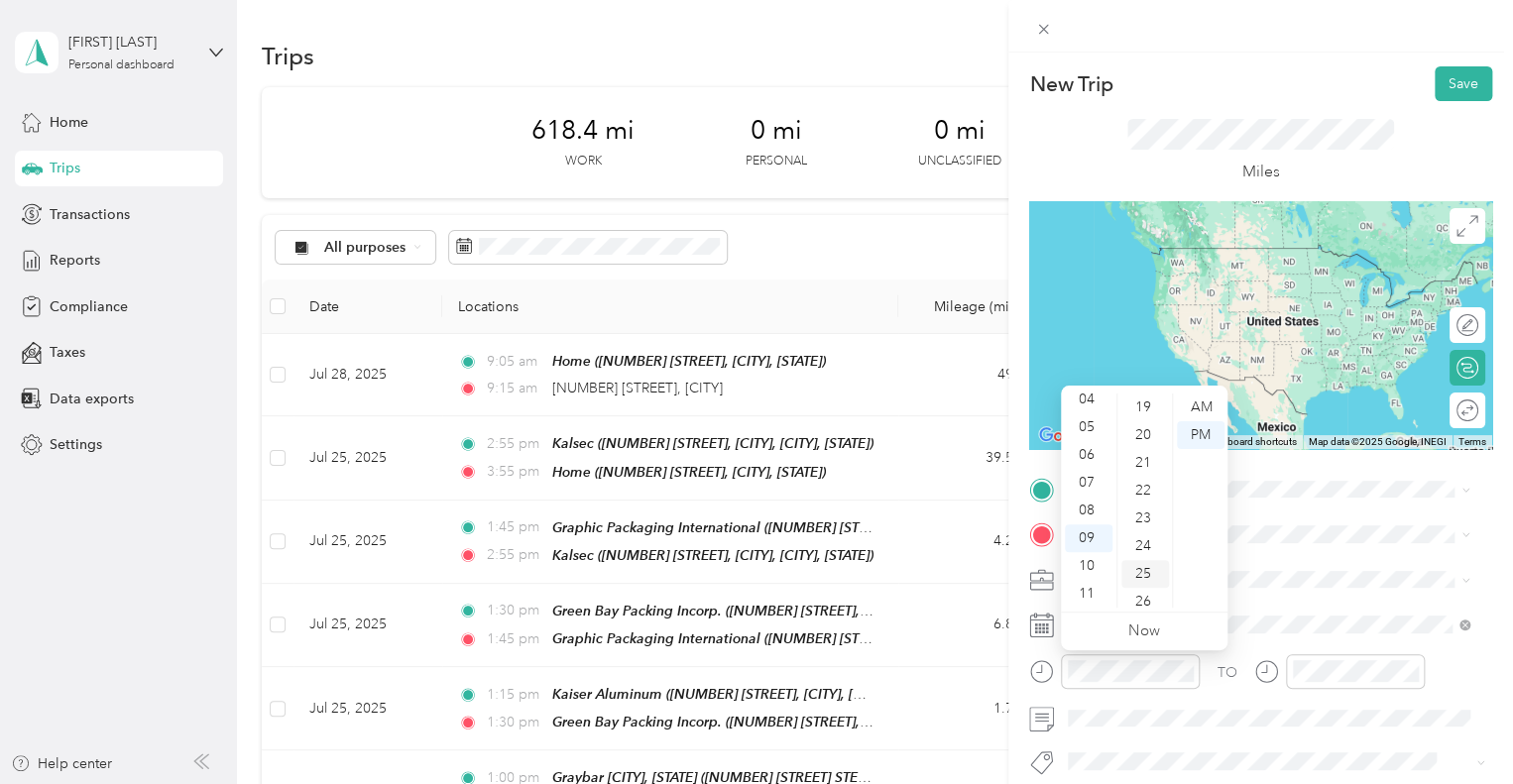 scroll, scrollTop: 519, scrollLeft: 0, axis: vertical 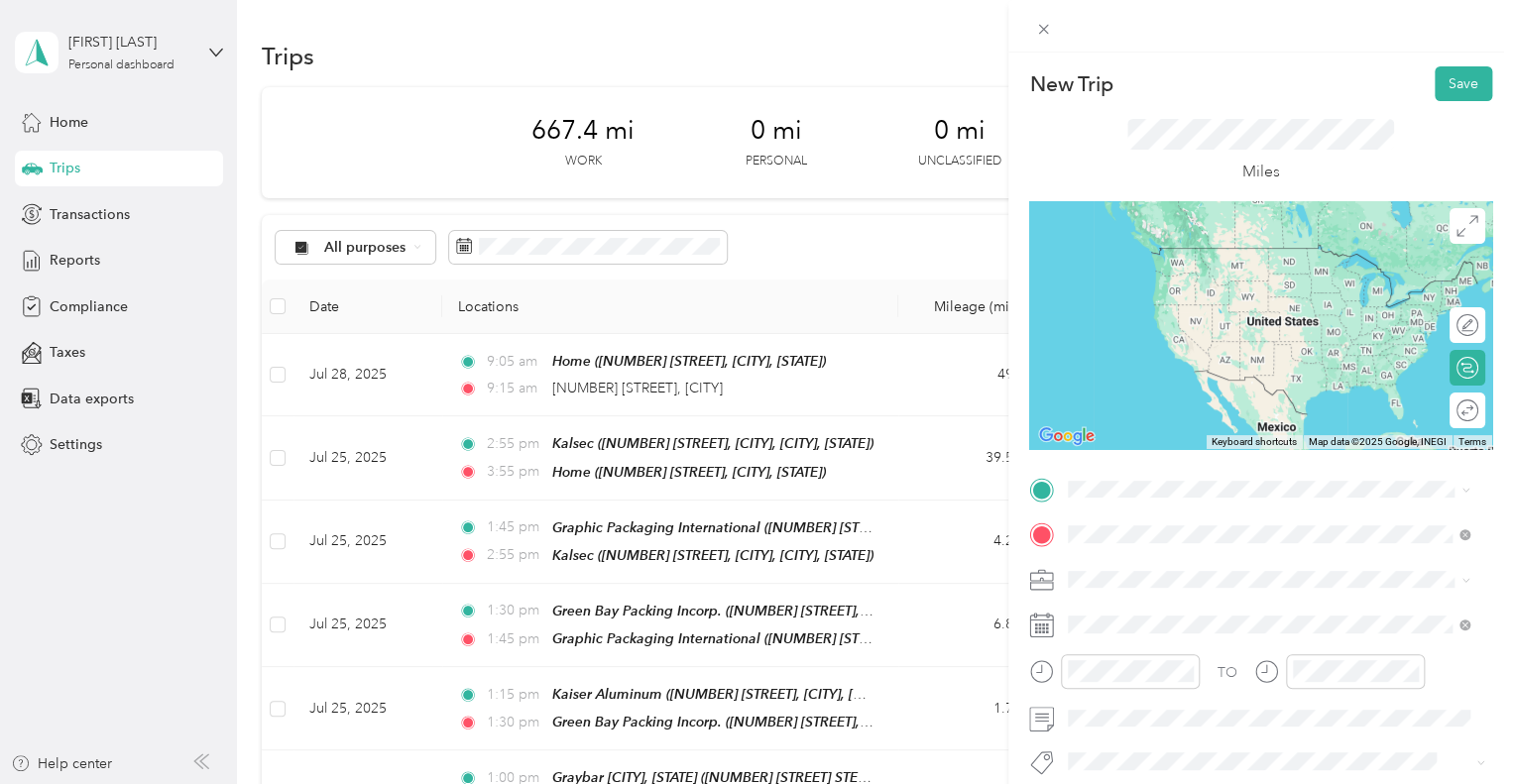 click on "New Trip Save This trip cannot be edited because it is either under review, approved, or paid. Contact your Team Manager to edit it. Miles ← Move left → Move right ↑ Move up ↓ Move down + Zoom in - Zoom out Home Jump left by 75% End Jump right by 75% Page Up Jump up by 75% Page Down Jump down by 75% Keyboard shortcuts Map Data Map data ©2025 Google, INEGI Map data ©2025 Google, INEGI 1000 km  Click to toggle between metric and imperial units Terms Report a map error Edit route Calculate route Round trip TO Add photo" at bounding box center [1260, 509] 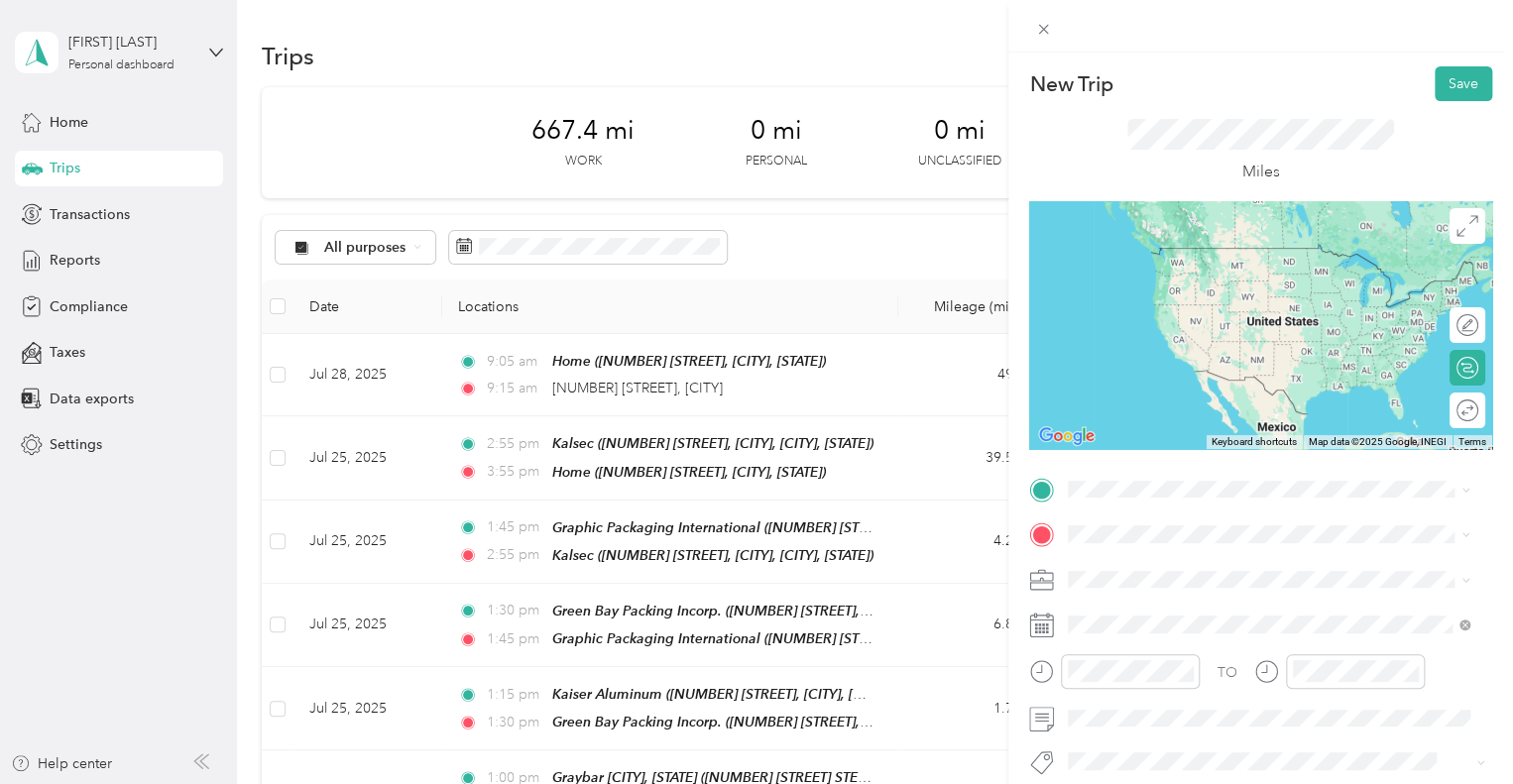 click on "[NUMBER] [STREET]
[CITY], [STATE] [POSTAL_CODE], [COUNTRY]" at bounding box center (1248, 563) 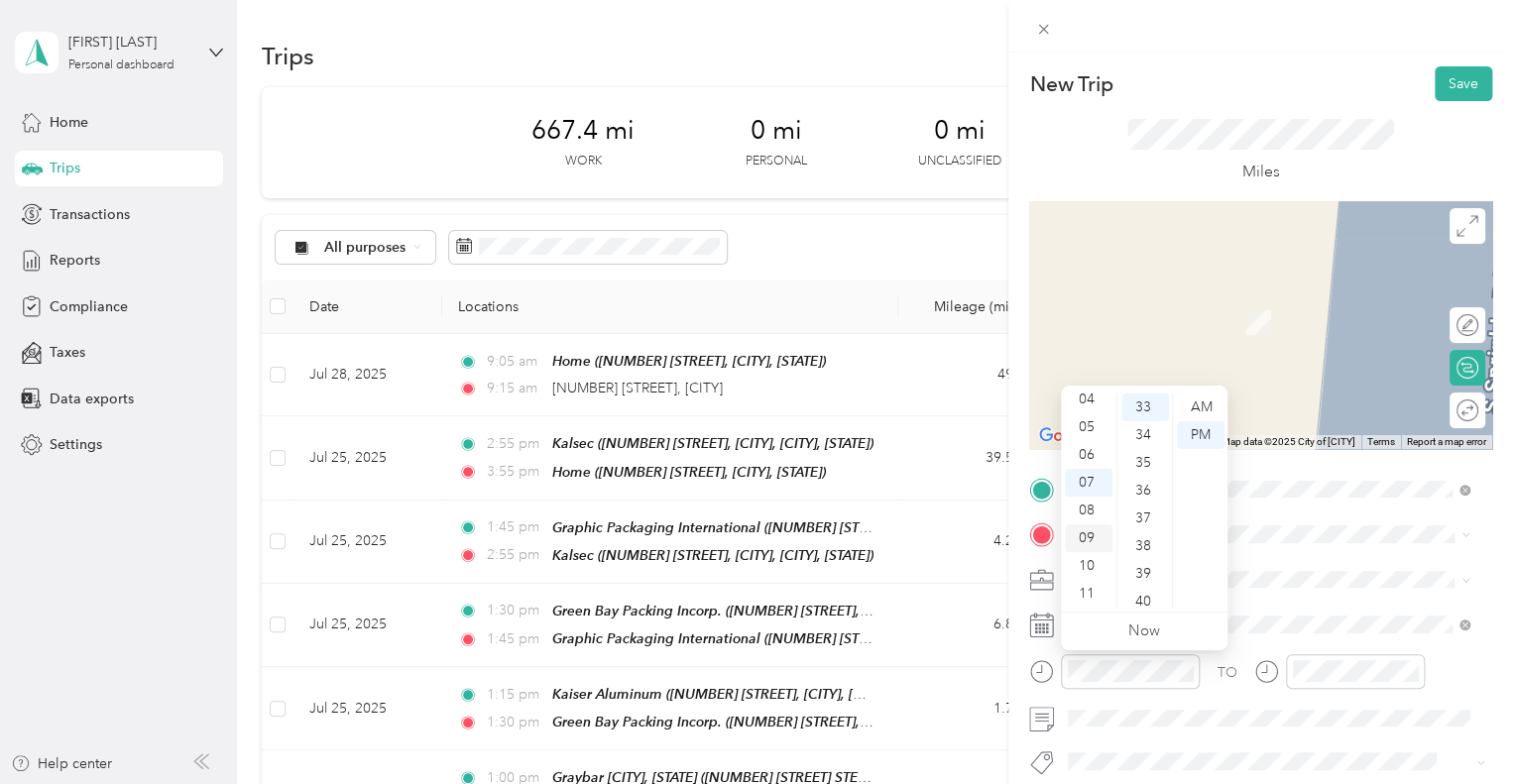 drag, startPoint x: 1087, startPoint y: 536, endPoint x: 1099, endPoint y: 530, distance: 13.416408 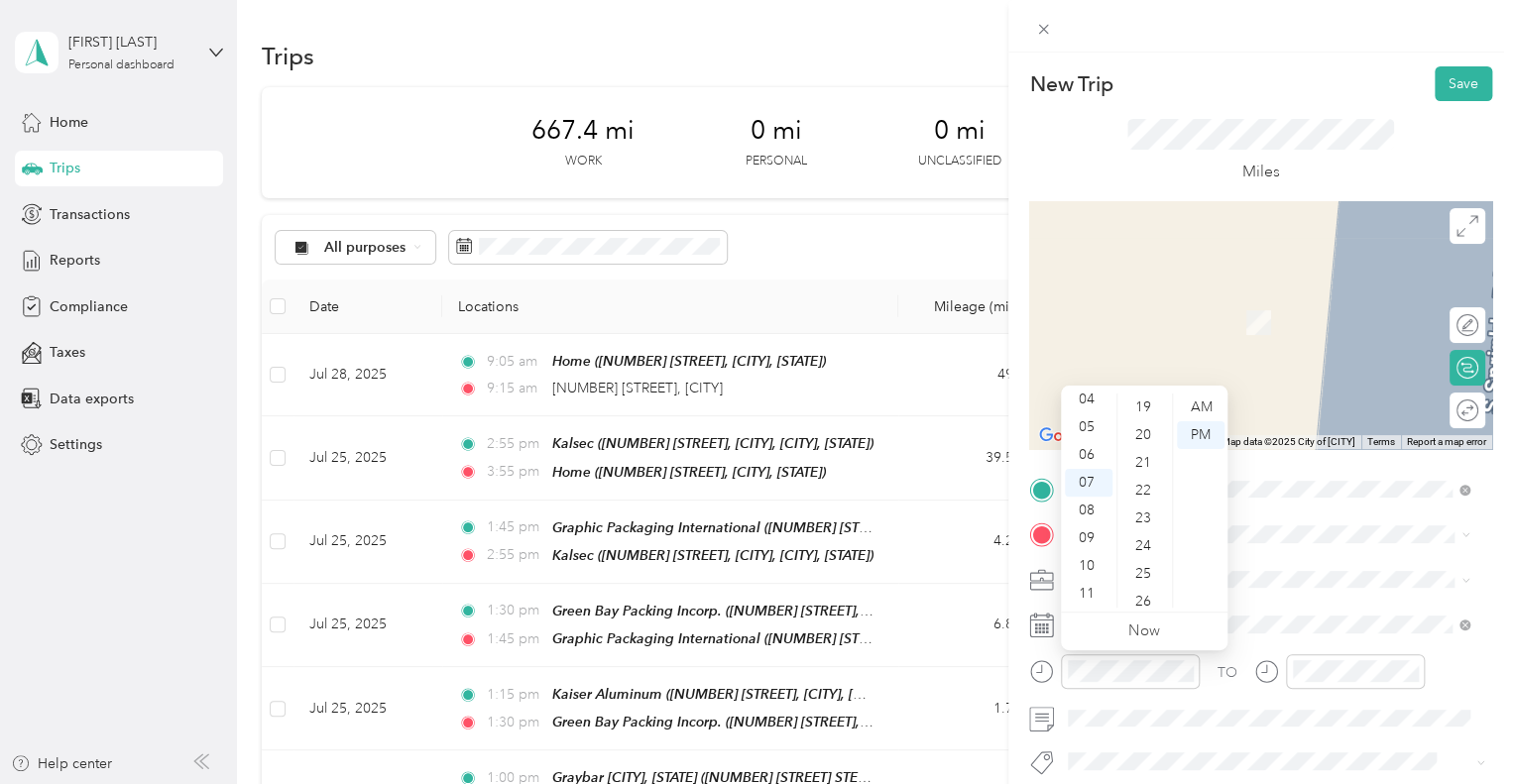 scroll, scrollTop: 519, scrollLeft: 0, axis: vertical 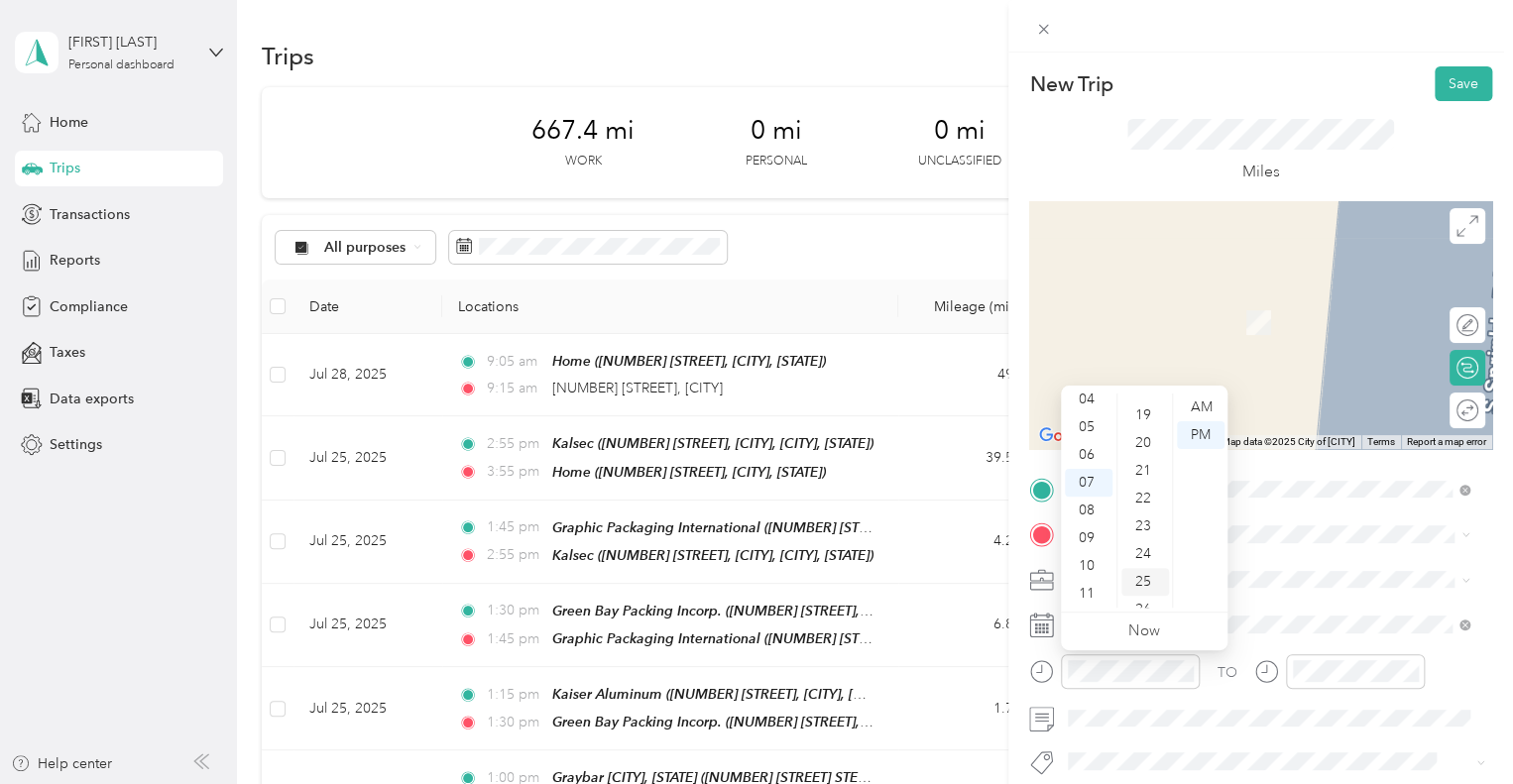 click on "25" at bounding box center (1145, 582) 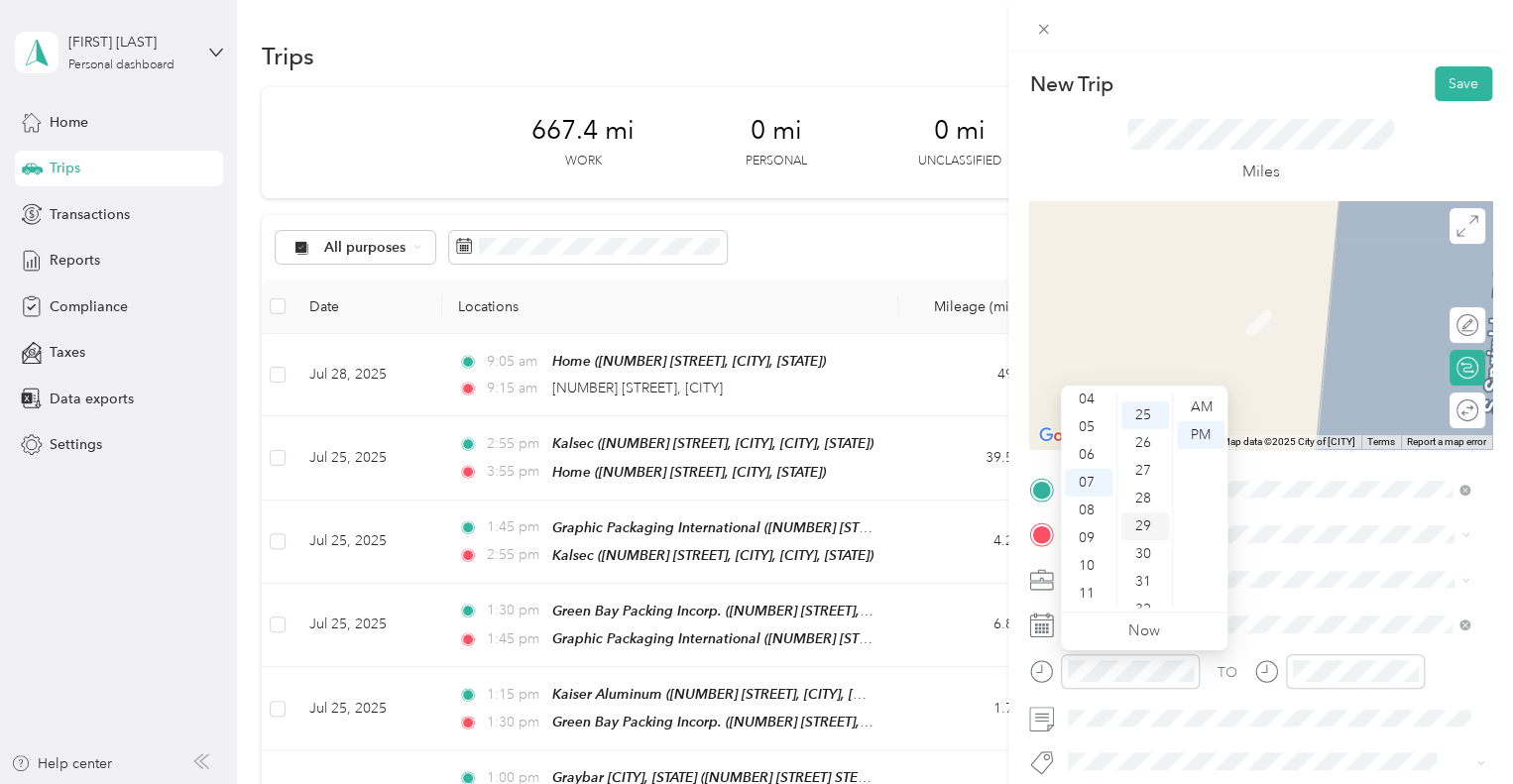 scroll, scrollTop: 694, scrollLeft: 0, axis: vertical 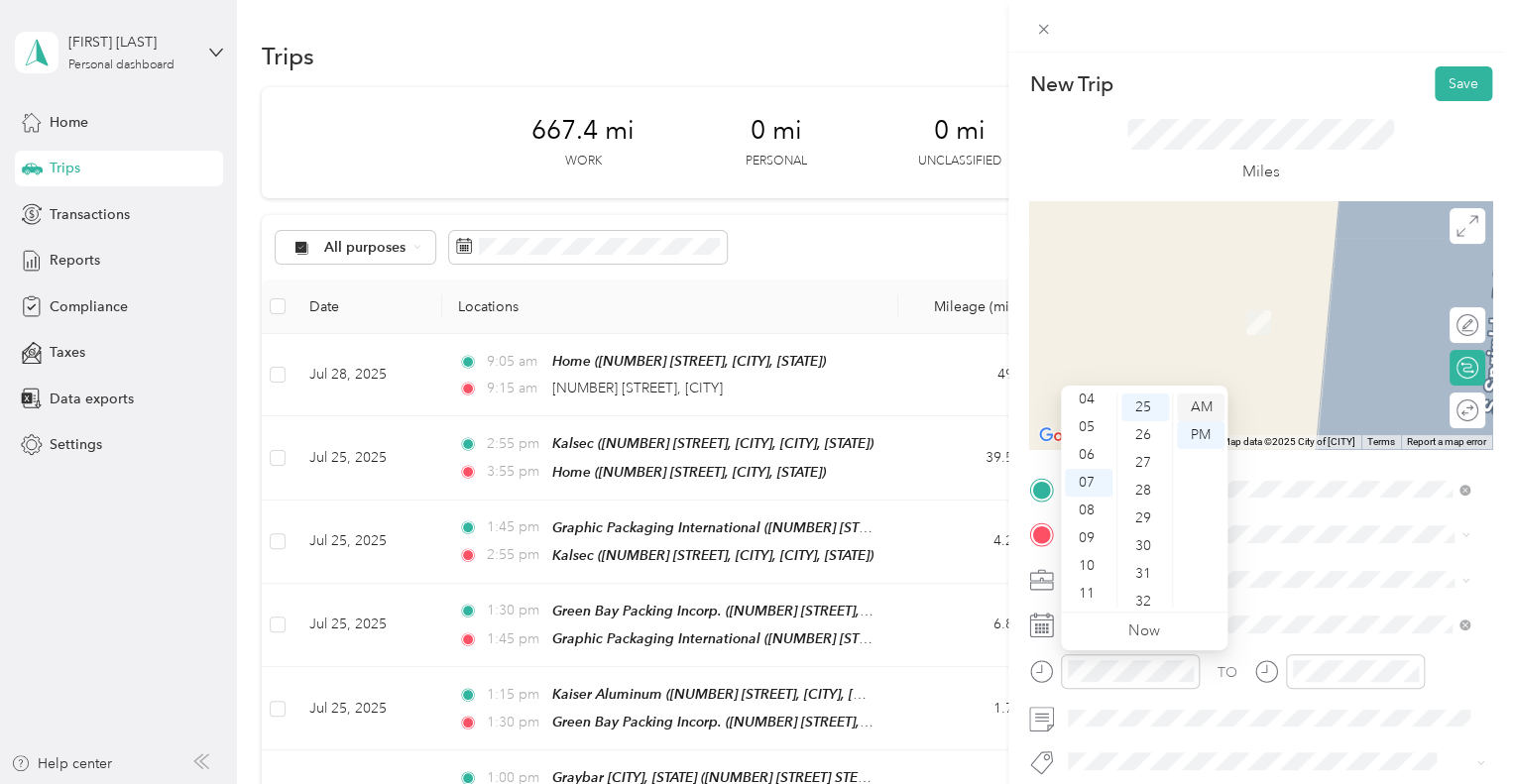 click on "AM" at bounding box center (1201, 407) 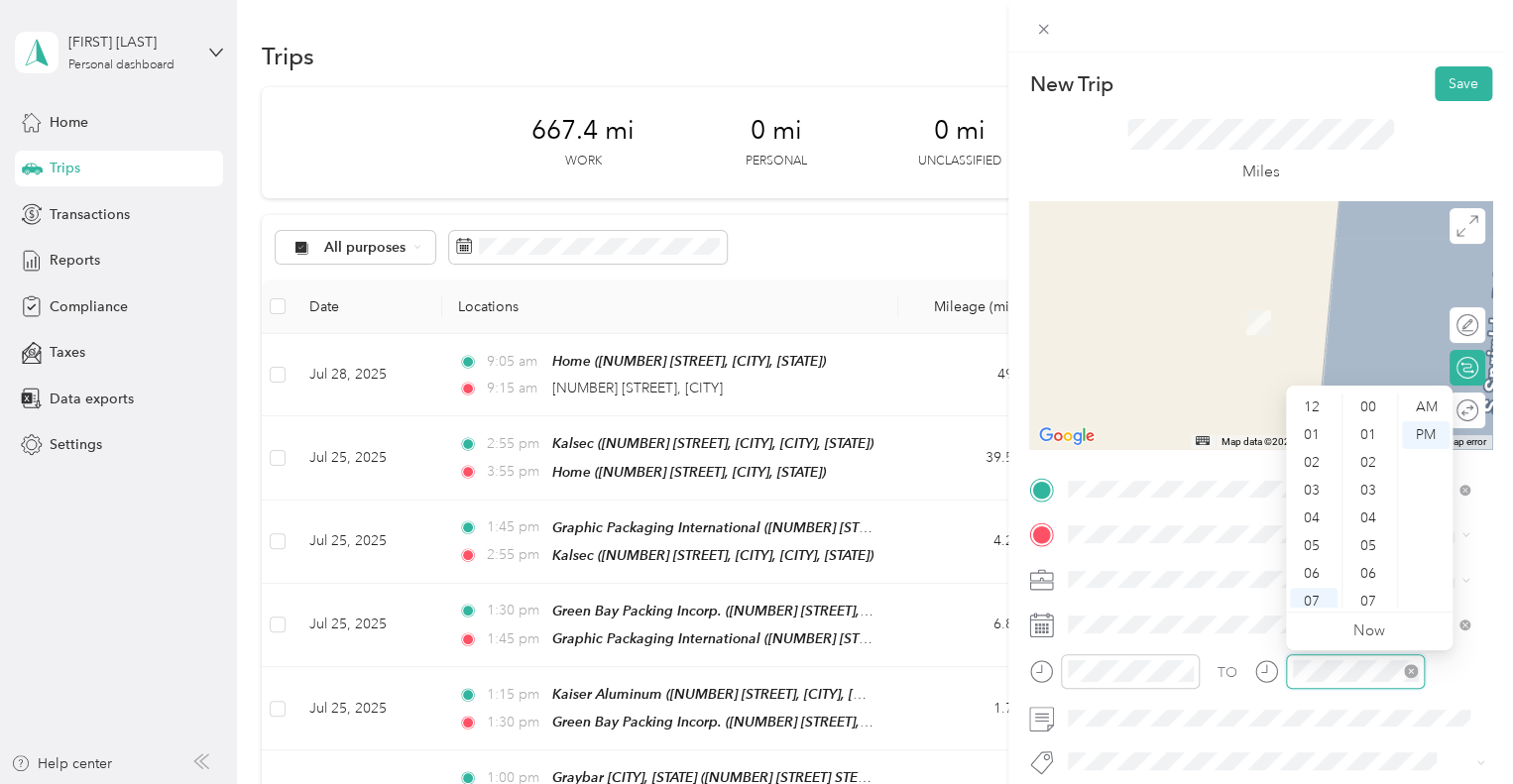 scroll, scrollTop: 916, scrollLeft: 0, axis: vertical 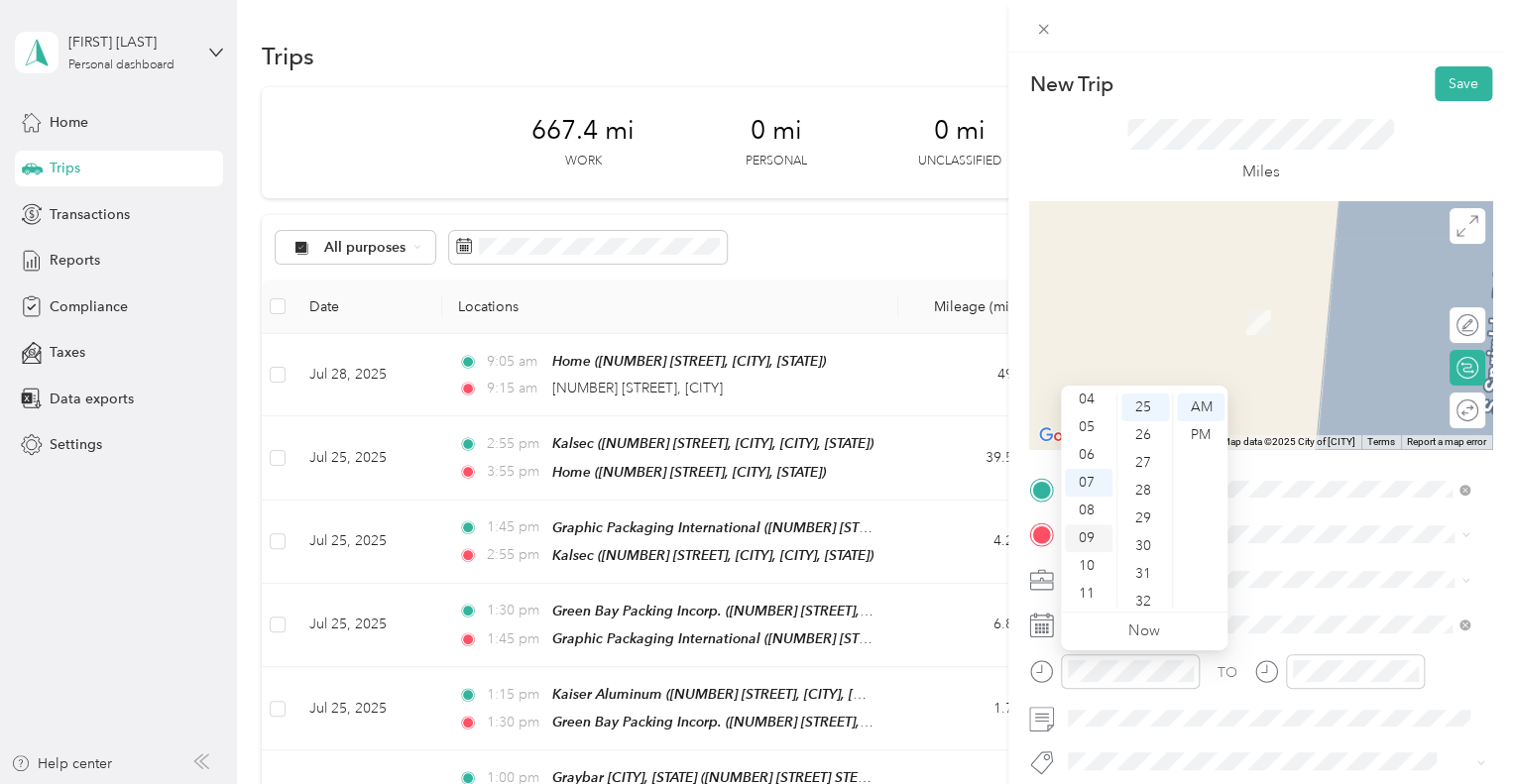 click on "09" at bounding box center [1089, 538] 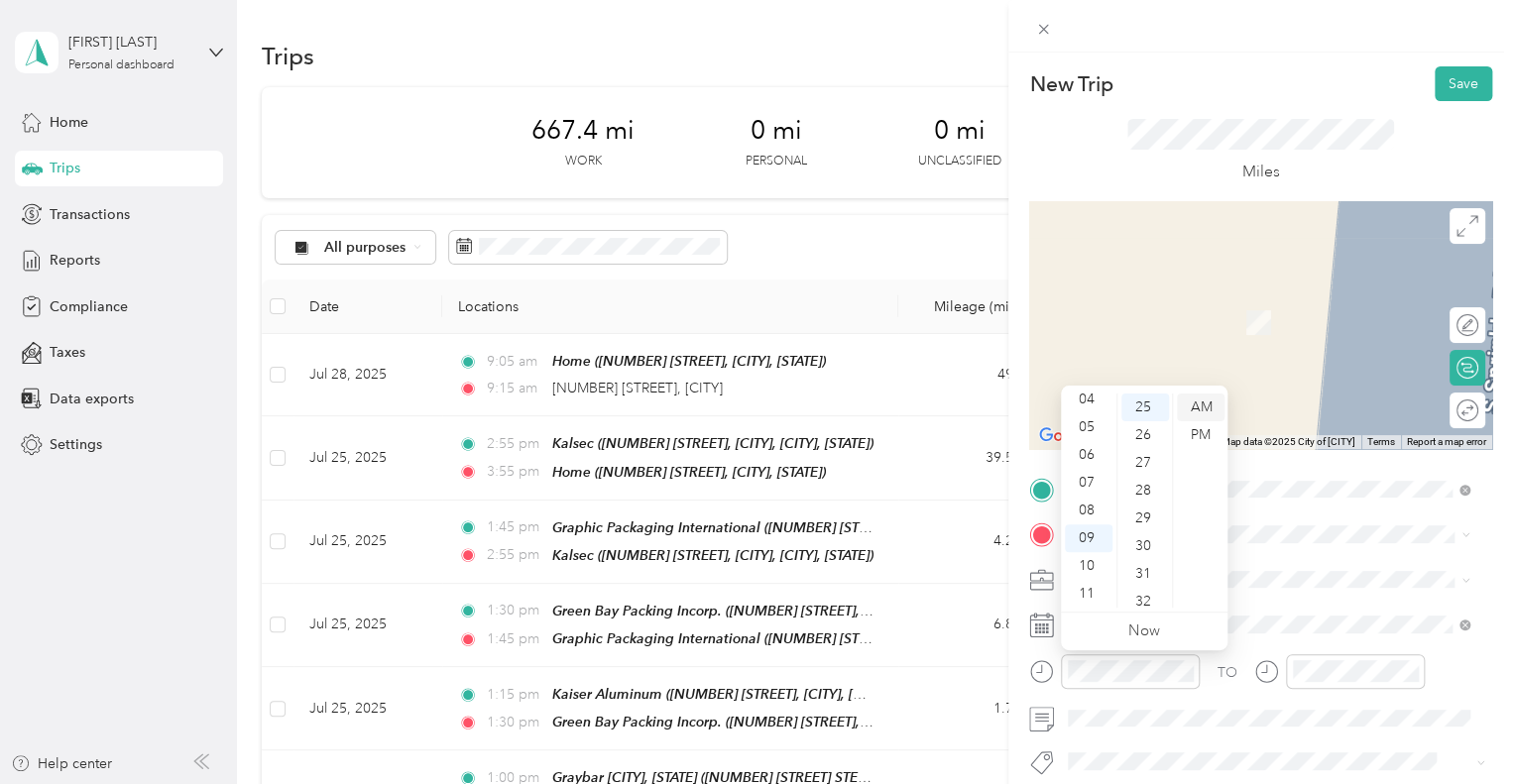 click on "AM" at bounding box center (1201, 407) 